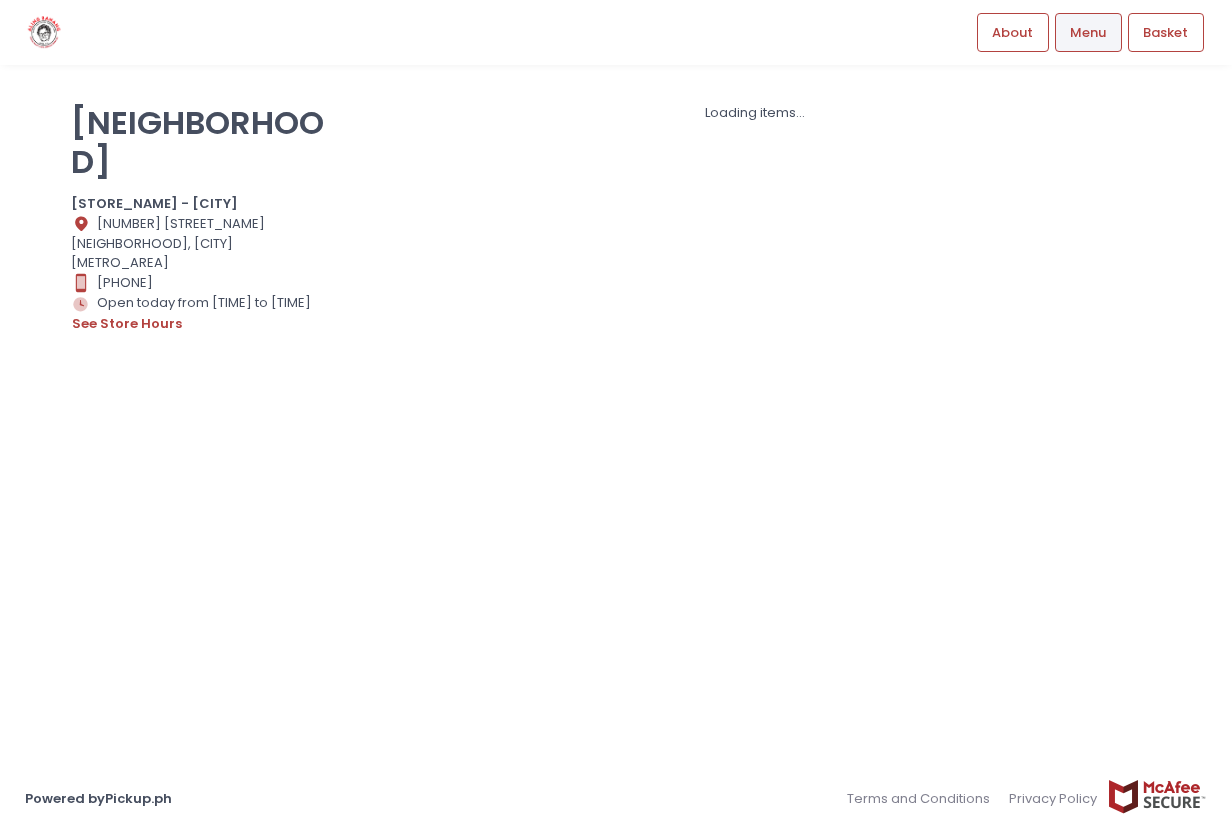 scroll, scrollTop: 0, scrollLeft: 0, axis: both 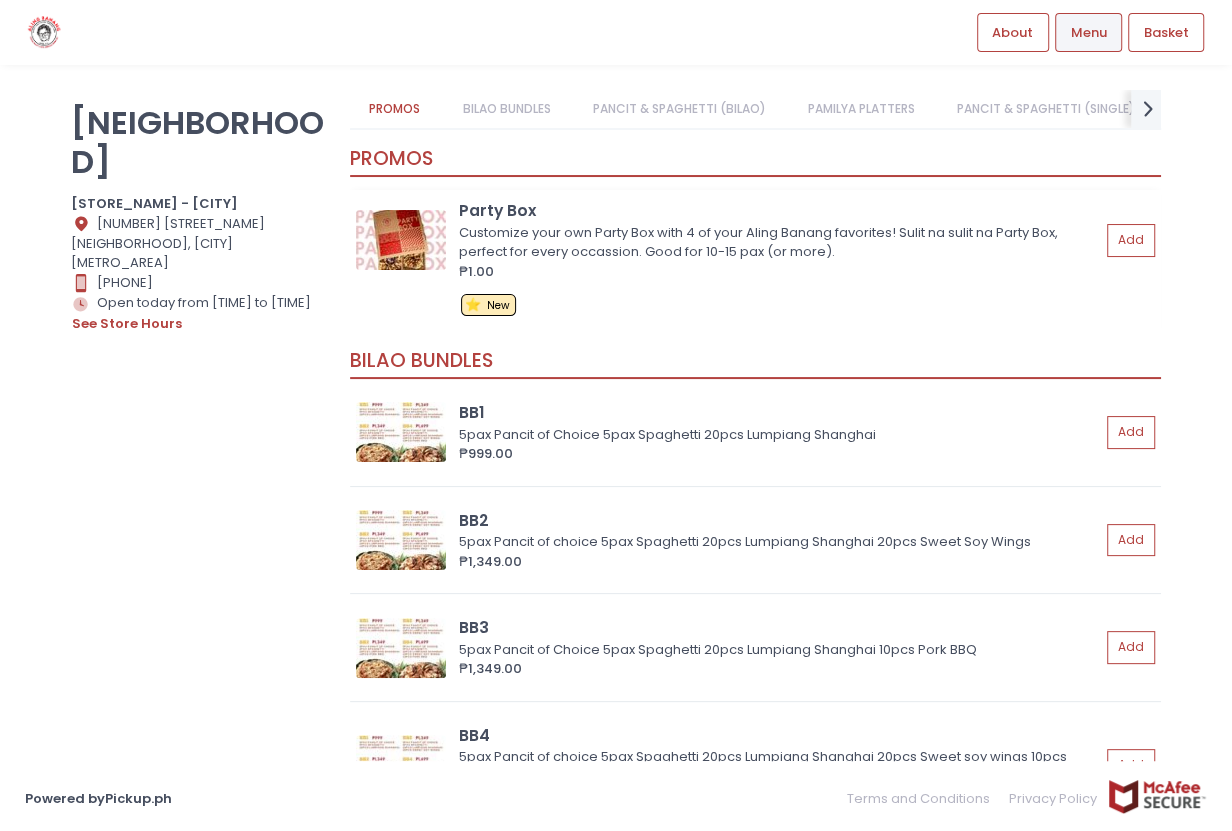 click at bounding box center [401, 240] 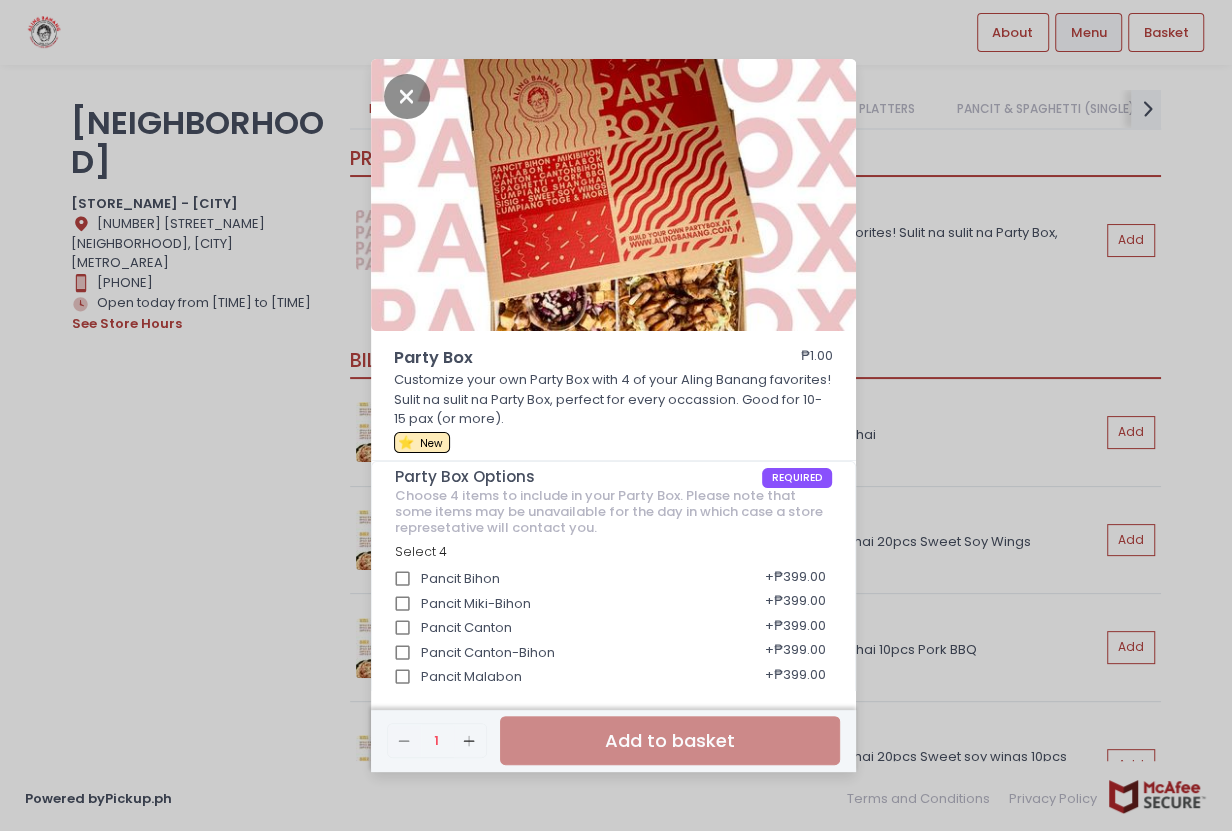 scroll, scrollTop: 250, scrollLeft: 0, axis: vertical 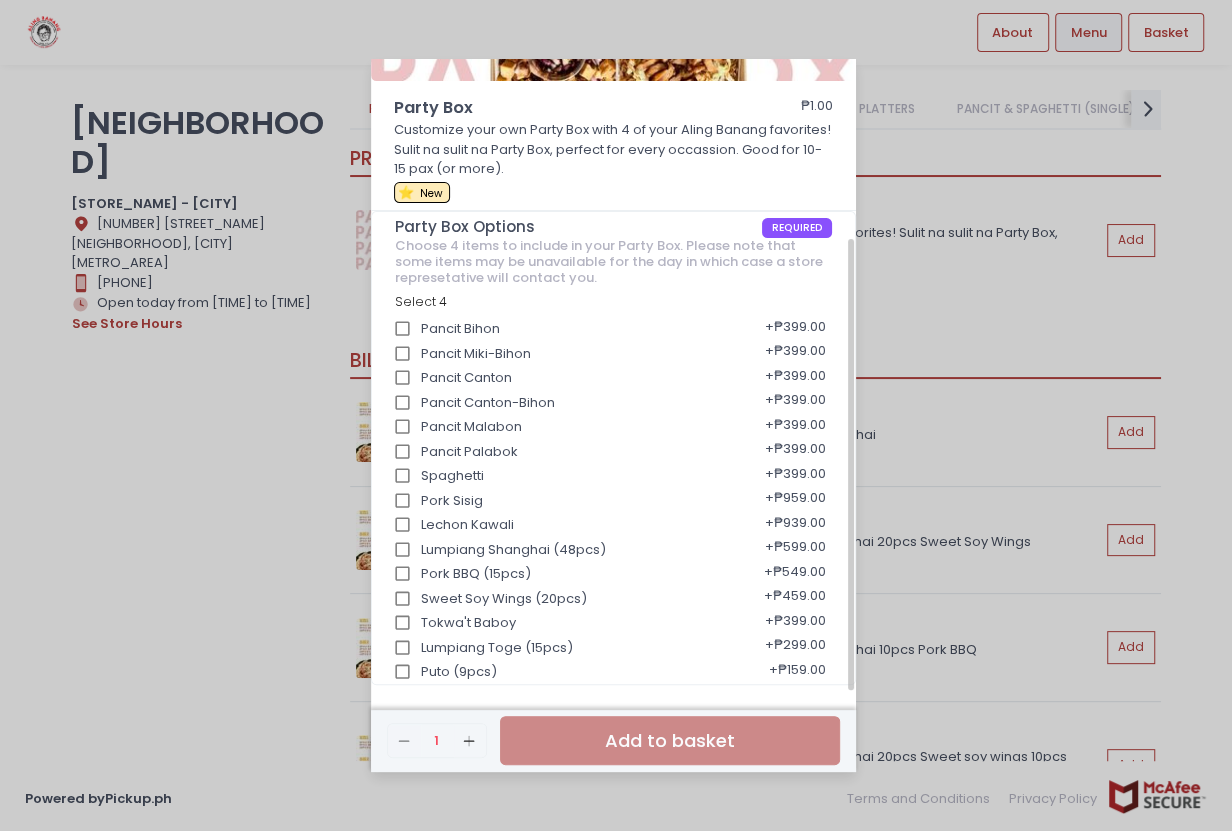 click on "Pork BBQ (15pcs)" at bounding box center [403, 574] 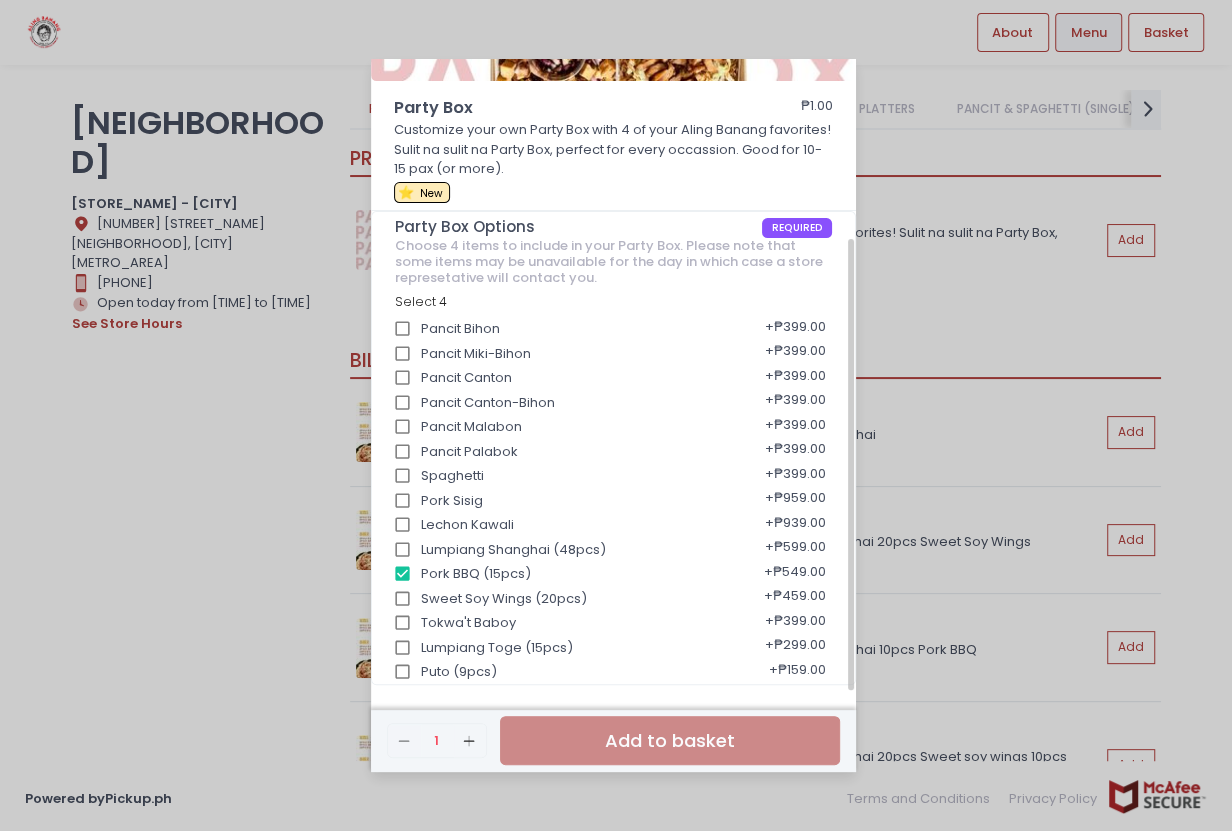 click on "Lumpiang Toge (15pcs)" at bounding box center [403, 648] 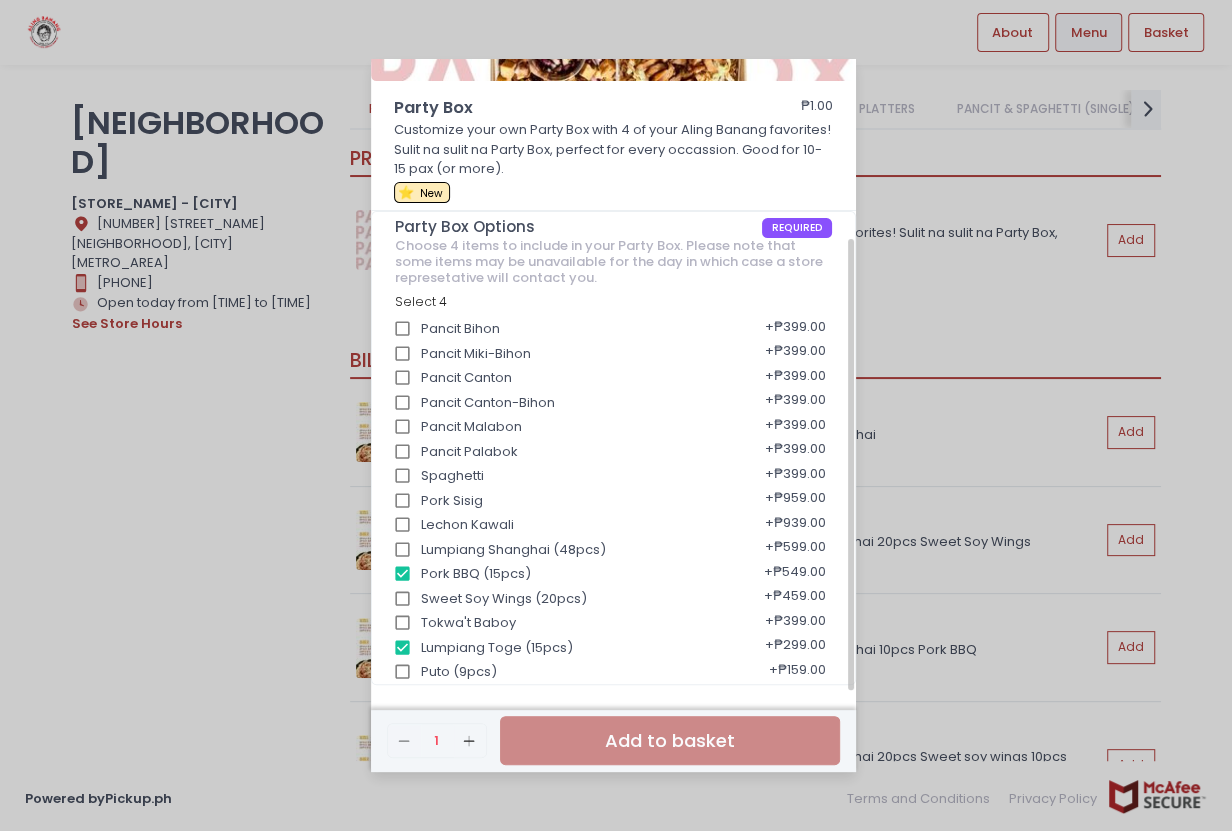 click on "Pancit Bihon" at bounding box center [403, 329] 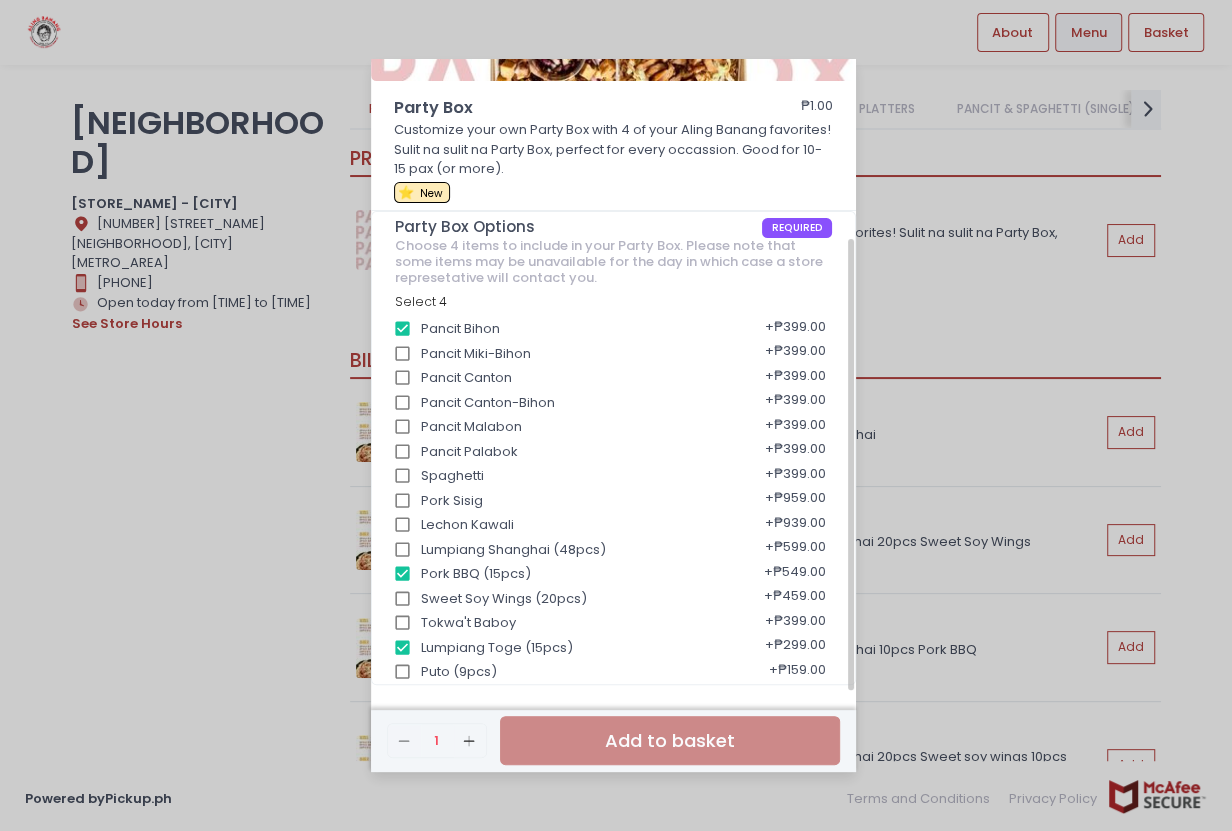 click on "Lechon Kawali" at bounding box center (403, 525) 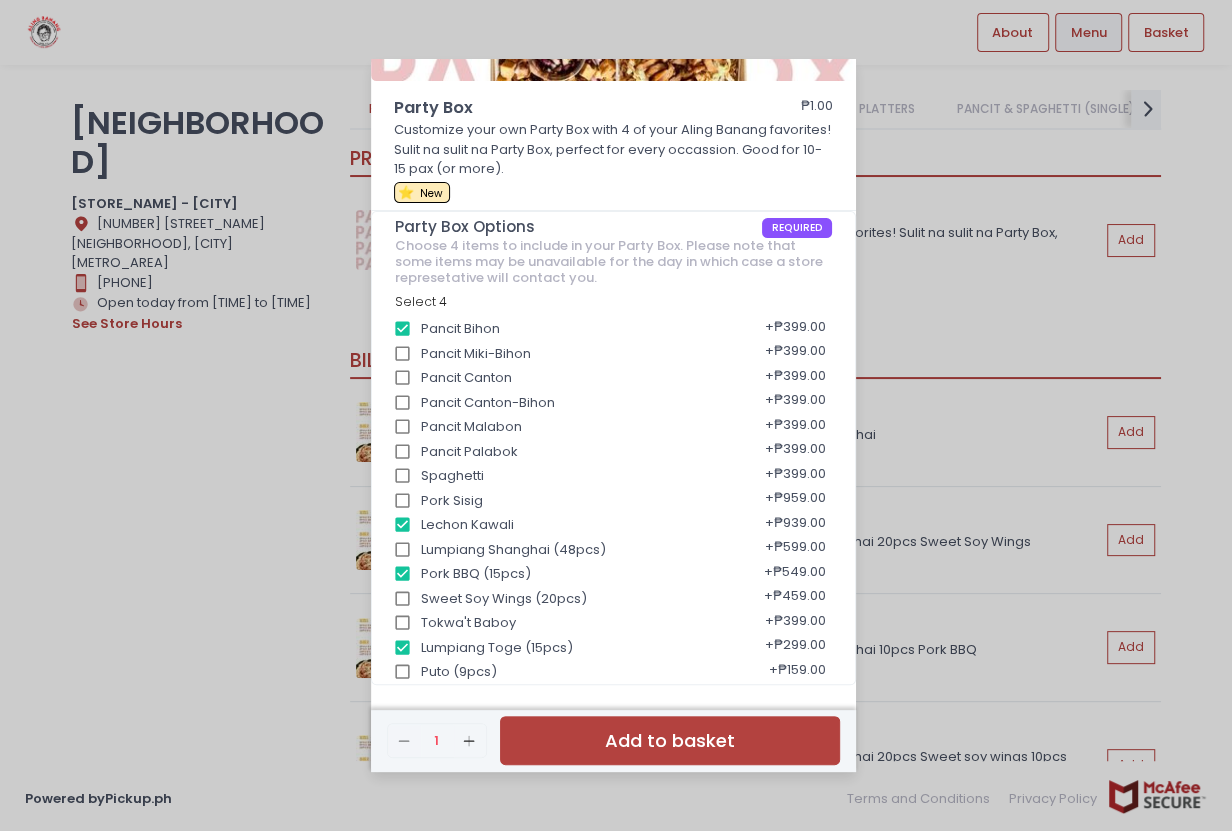 click on "Add to basket" at bounding box center (670, 740) 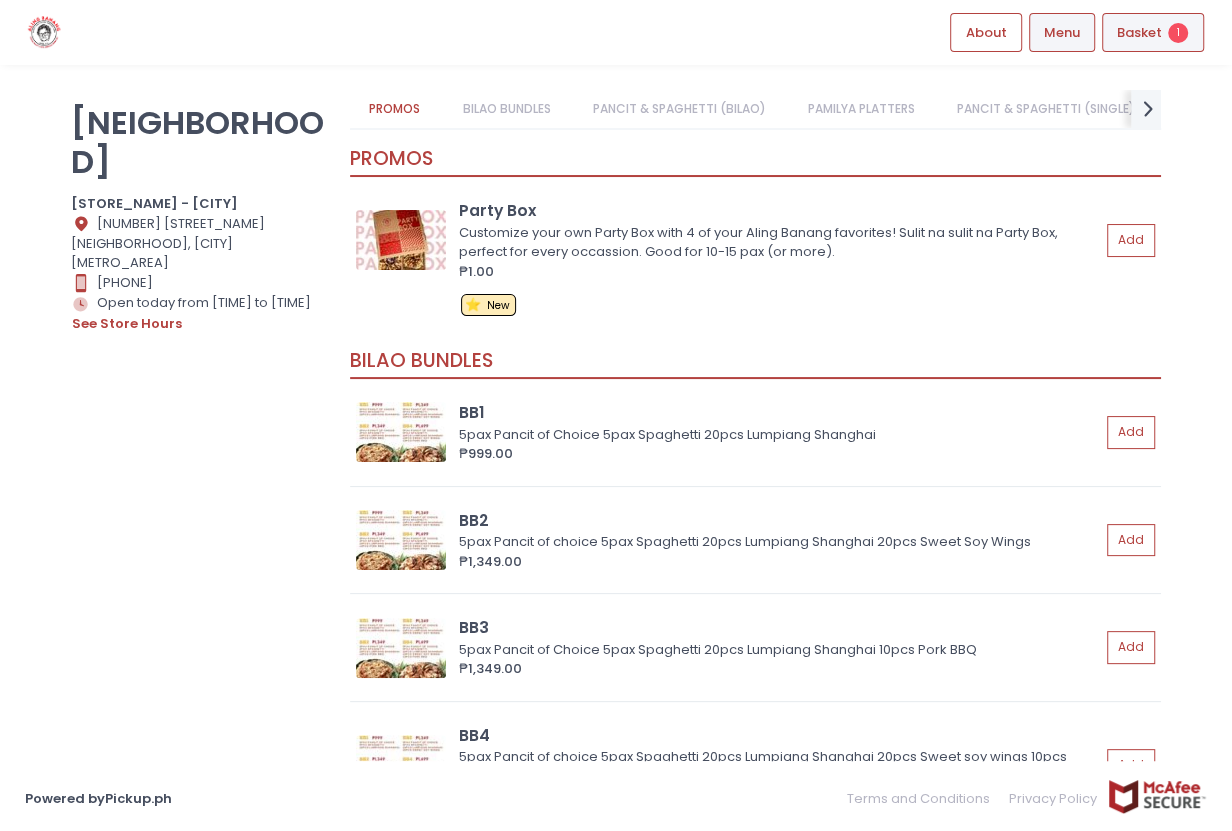 click on "Basket" at bounding box center (1139, 33) 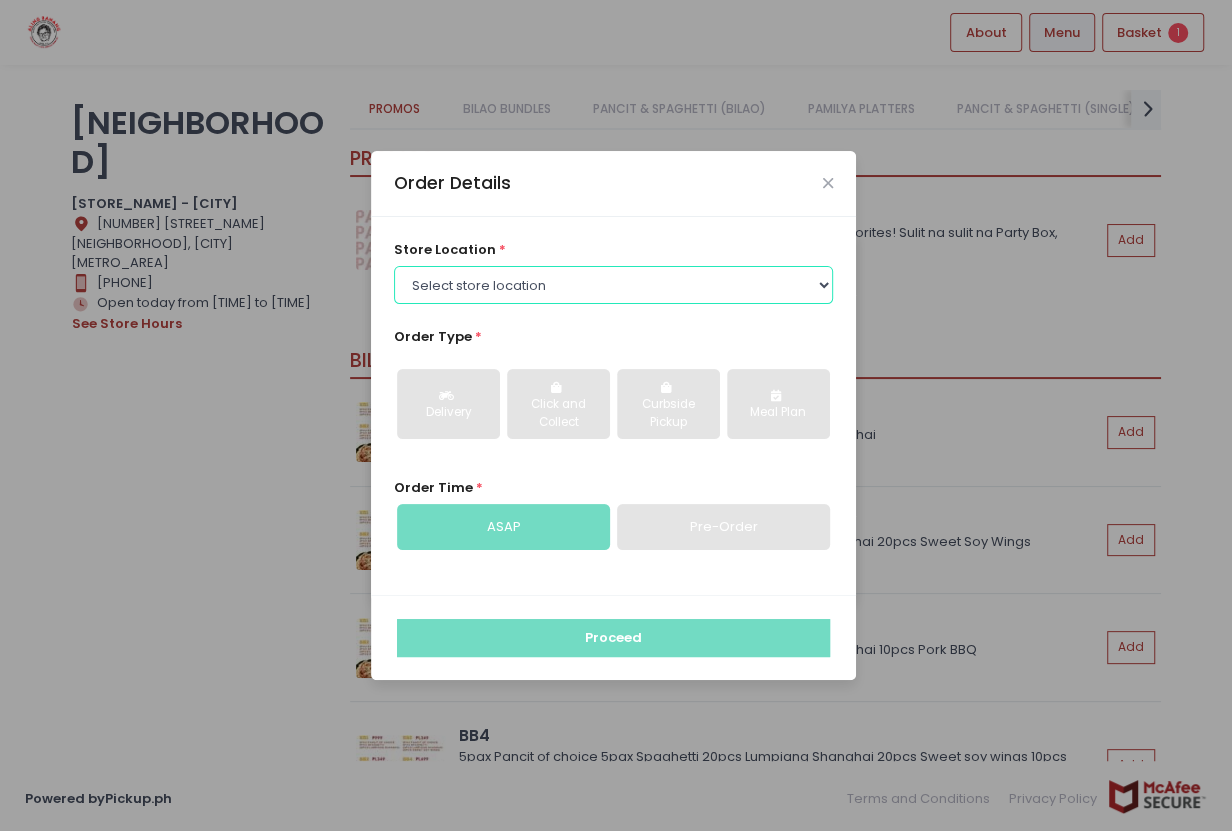 click on "Select store location [STORE_NAME] - [CITY]  [STORE_NAME] - [CITY]  [STORE_NAME] - [CITY]  [STORE_NAME] - [CITY]" at bounding box center [614, 285] 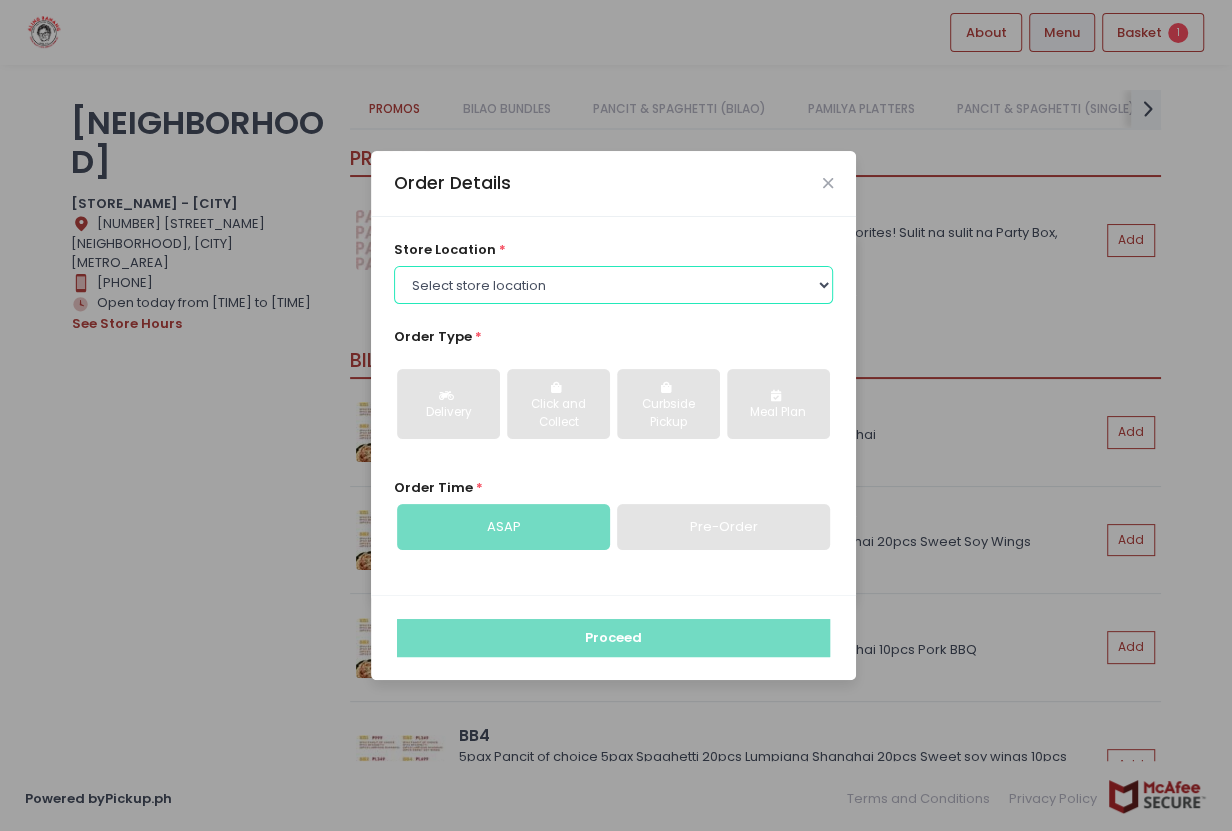 select on "[ID_STRING]" 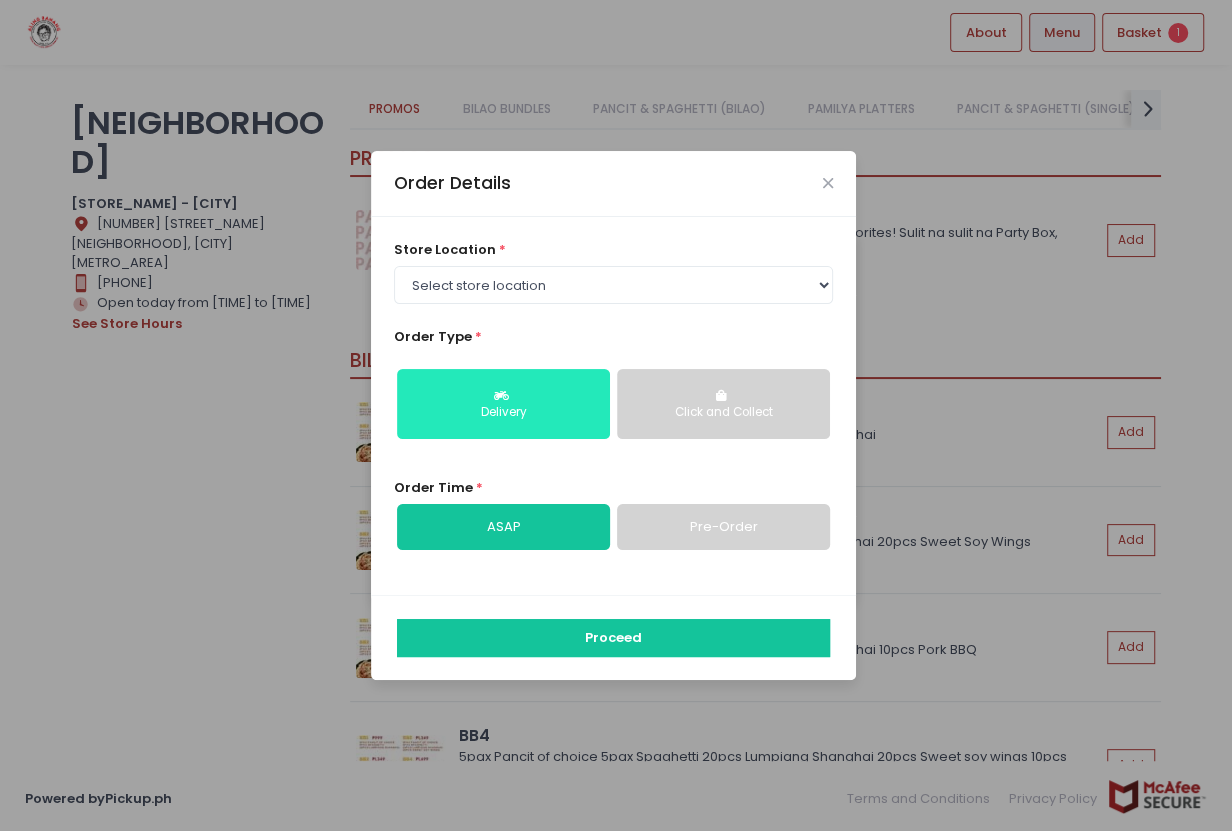 click on "Delivery" at bounding box center (503, 413) 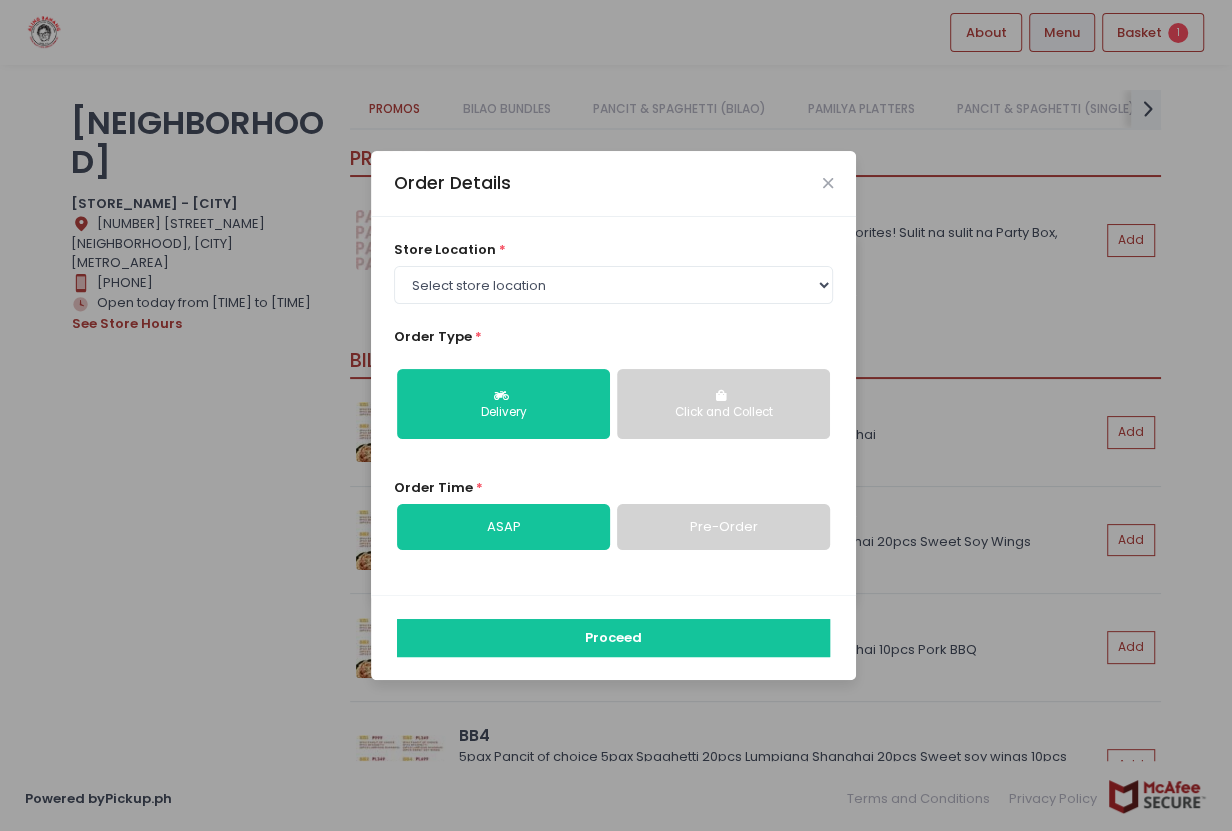click on "Pre-Order" at bounding box center (723, 527) 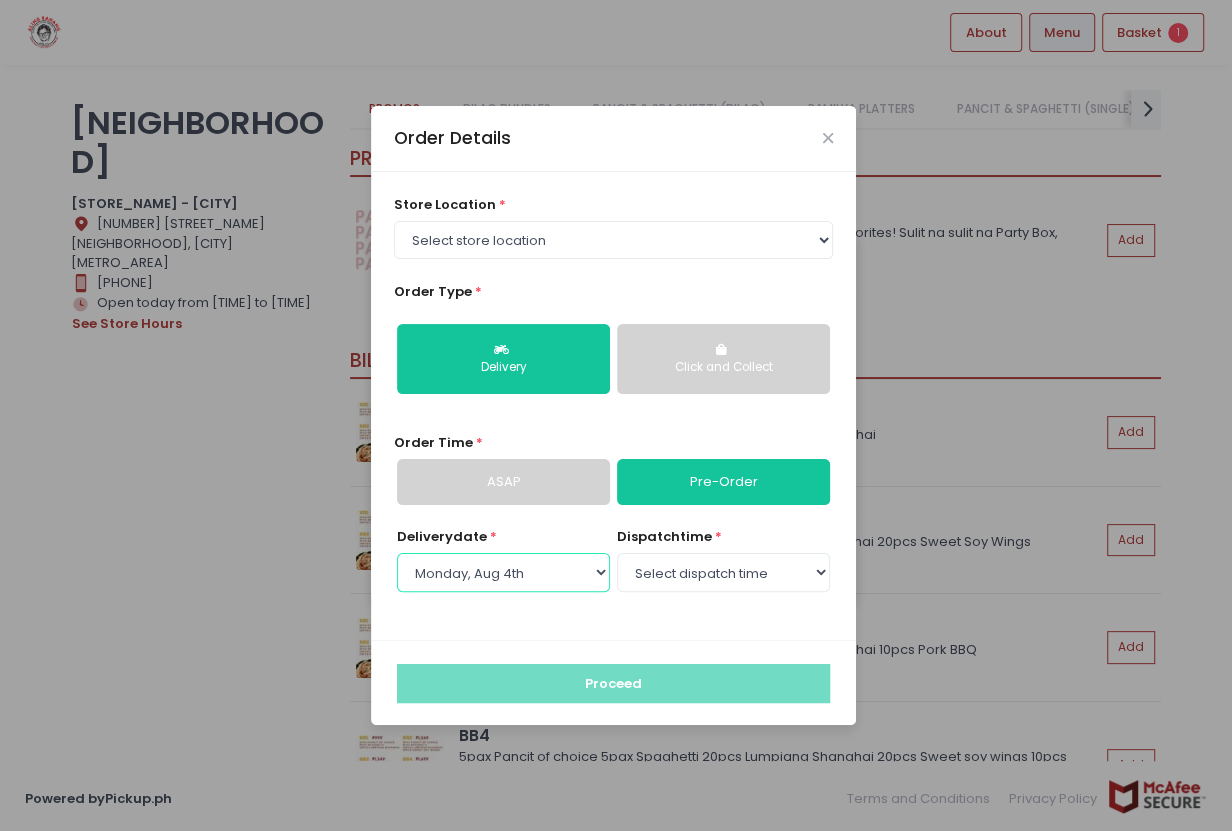 click on "Select Delivery date [DAY], [MONTH] [DATE]th [DAY], [MONTH] [DATE]th [DAY], [MONTH] [DATE]th [DAY], [MONTH] [DATE]th [DAY], [MONTH] [DATE]th [DAY], [MONTH] [DATE]th [DAY], [MONTH] [DATE]th [DAY], [MONTH] [DATE]th [DAY], [MONTH] [DATE]th [DAY], [MONTH] [DATE]th [DAY], [MONTH] [DATE]th [DAY], [MONTH] [DATE]th [DAY], [MONTH] [DATE]th" at bounding box center (503, 572) 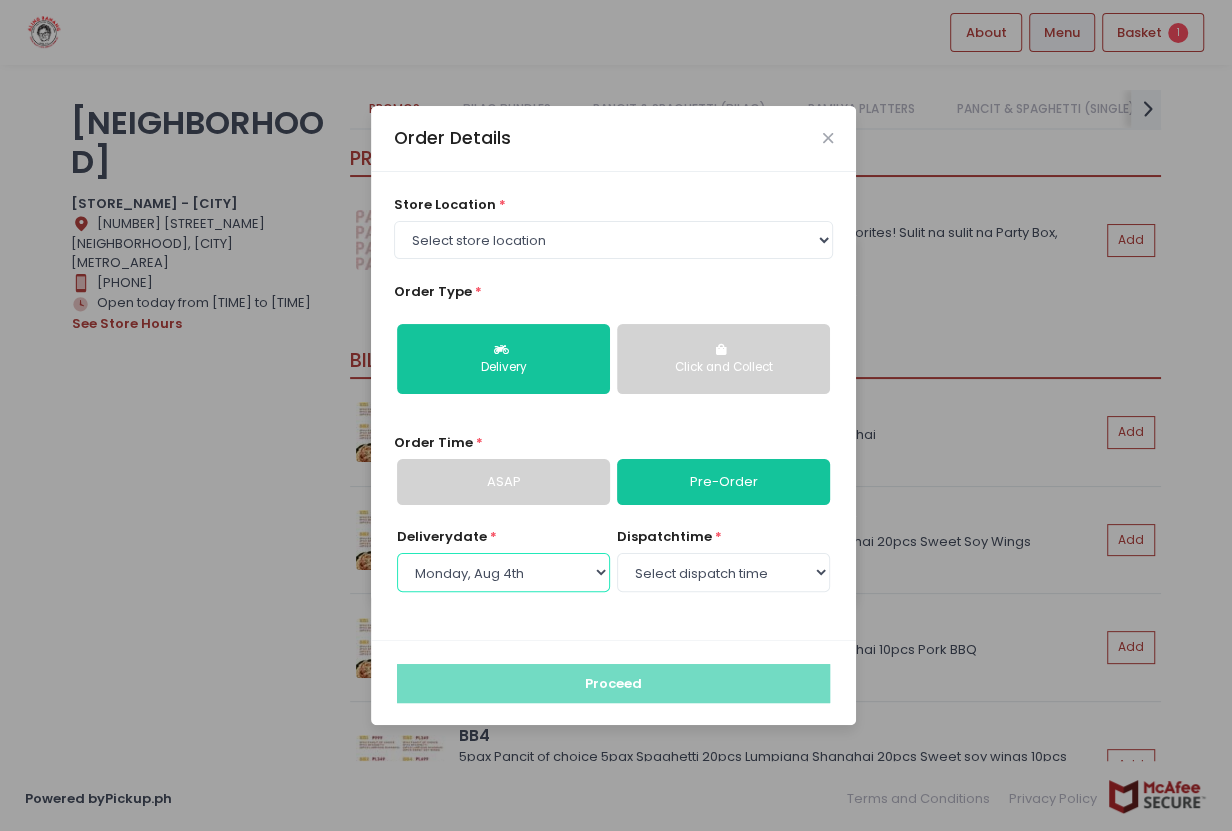 select on "[DATE]-[DATE]-[DATE]" 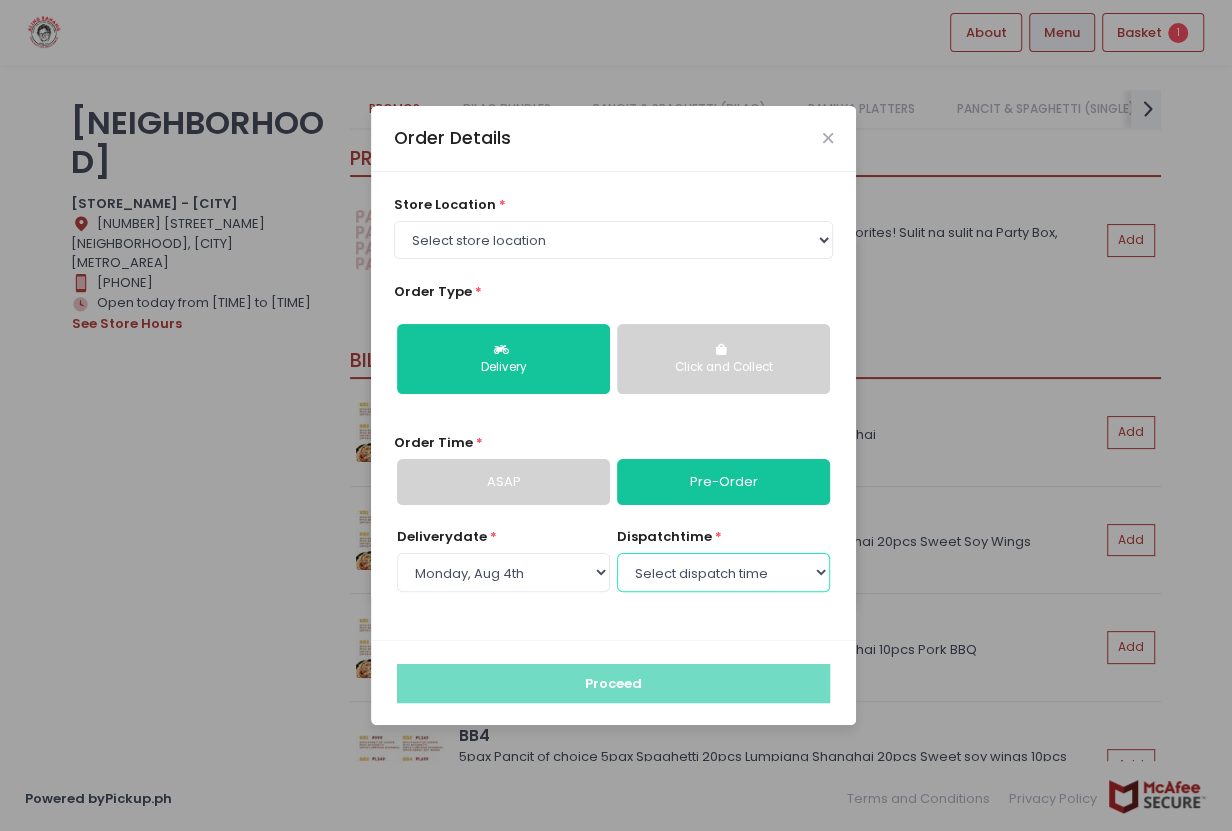 click on "Select dispatch time [TIME] - [TIME] [TIME] - [TIME] [TIME] - [TIME] [TIME] - [TIME] [TIME] - [TIME] [TIME] - [TIME] [TIME] - [TIME] [TIME] - [TIME] [TIME] - [TIME] [TIME] - [TIME] [TIME] - [TIME] [TIME] - [TIME] [TIME] - [TIME] [TIME] - [TIME] [TIME] - [TIME] [TIME] - [TIME] [TIME] - [TIME] [TIME] - [TIME] [TIME] - [TIME] [TIME] - [TIME] [TIME] - [TIME] [TIME] - [TIME] [TIME] - [TIME] [TIME] - [TIME] [TIME] - [TIME] [TIME] - [TIME] [TIME] - [TIME] [TIME] - [TIME] [TIME] - [TIME] [TIME] - [TIME]" at bounding box center [723, 572] 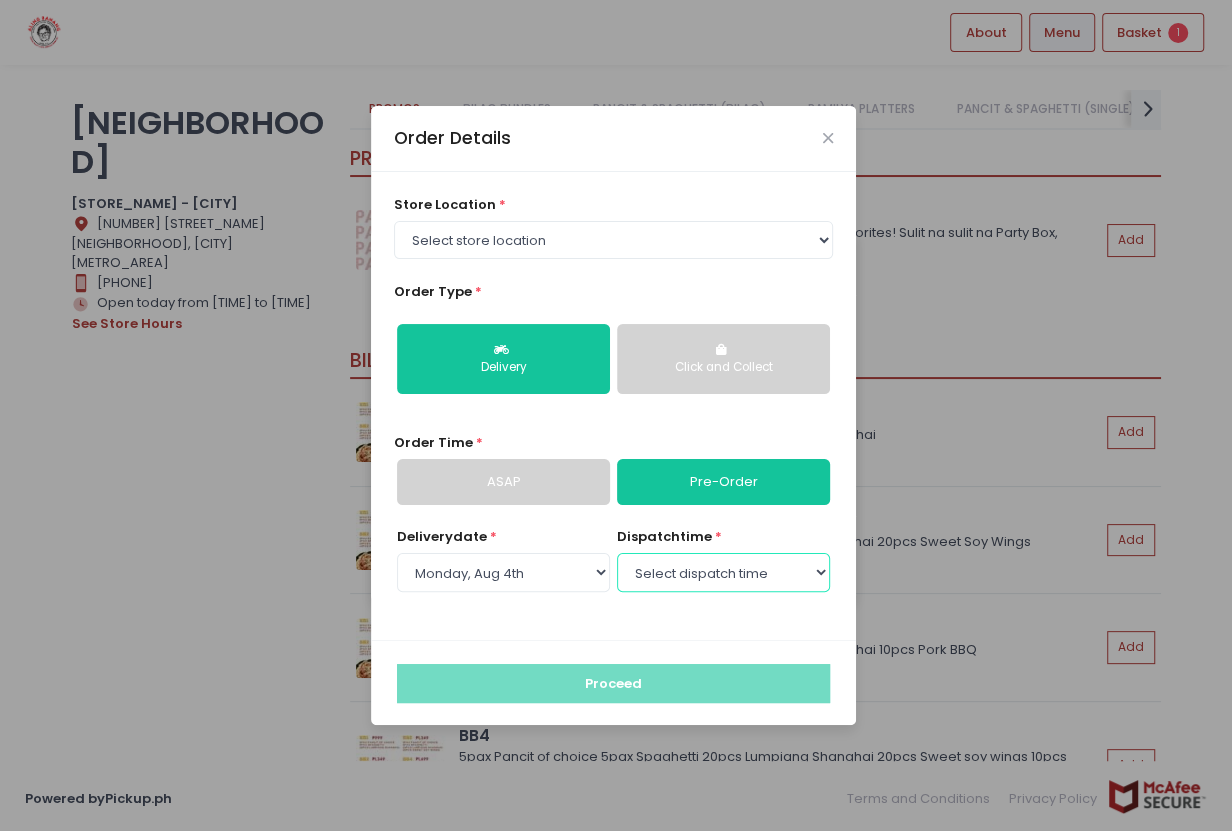 select on "11:30" 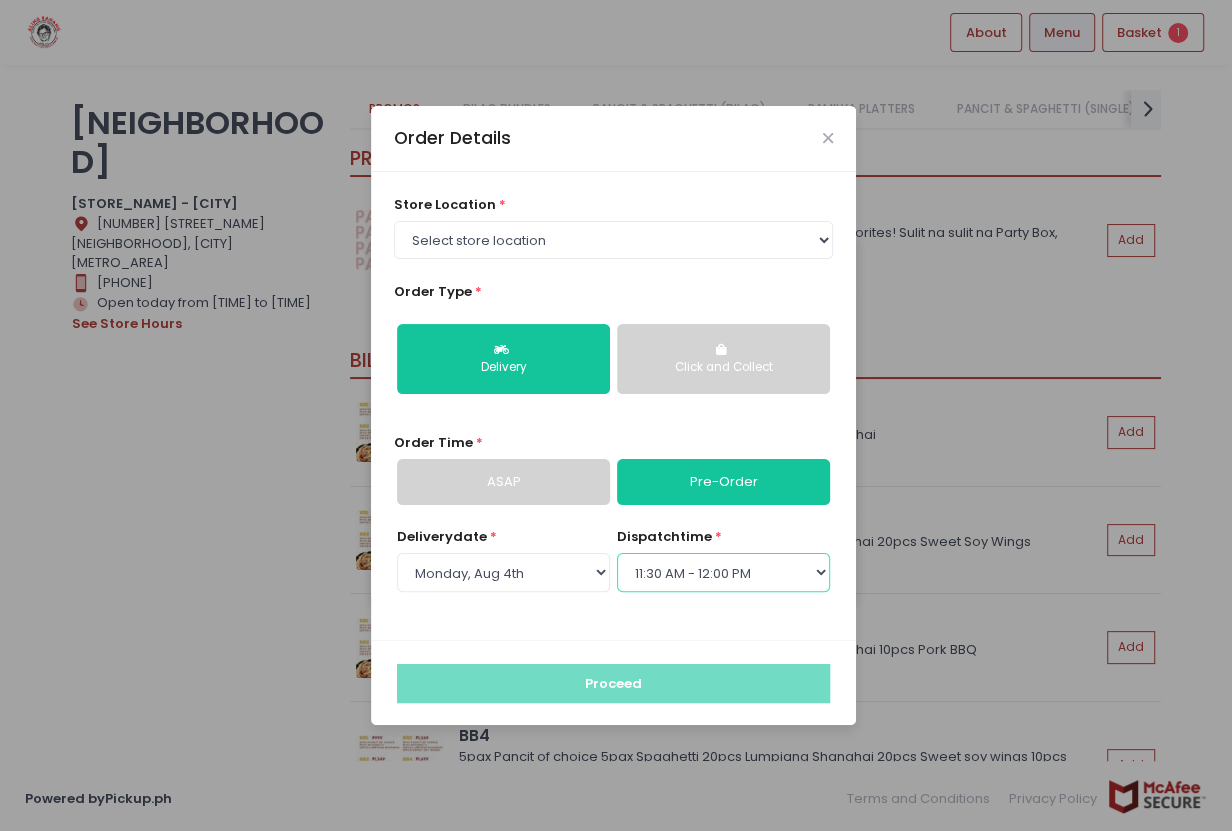 click on "Select dispatch time [TIME] - [TIME] [TIME] - [TIME] [TIME] - [TIME] [TIME] - [TIME] [TIME] - [TIME] [TIME] - [TIME] [TIME] - [TIME] [TIME] - [TIME] [TIME] - [TIME] [TIME] - [TIME] [TIME] - [TIME] [TIME] - [TIME] [TIME] - [TIME] [TIME] - [TIME] [TIME] - [TIME] [TIME] - [TIME] [TIME] - [TIME] [TIME] - [TIME] [TIME] - [TIME] [TIME] - [TIME] [TIME] - [TIME] [TIME] - [TIME] [TIME] - [TIME] [TIME] - [TIME] [TIME] - [TIME] [TIME] - [TIME] [TIME] - [TIME] [TIME] - [TIME] [TIME] - [TIME] [TIME] - [TIME]" at bounding box center (723, 572) 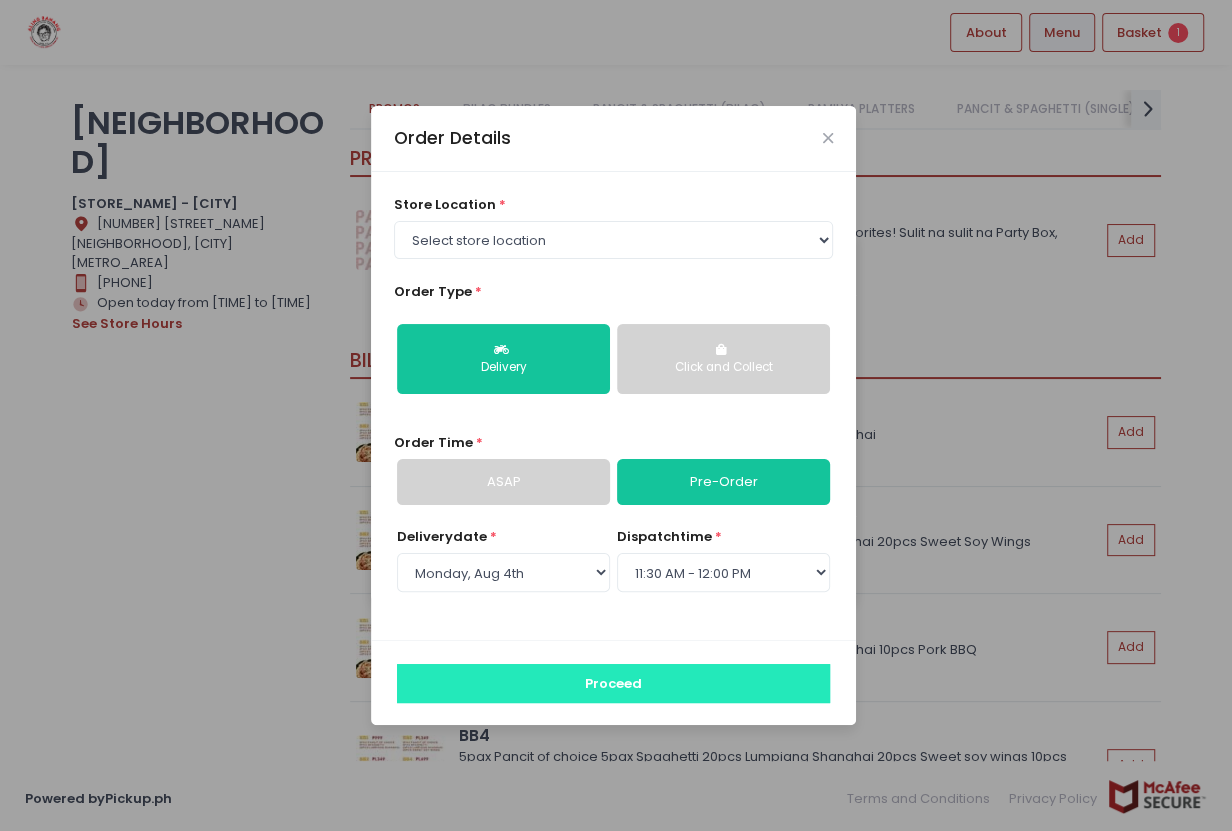 click on "Proceed" at bounding box center [613, 683] 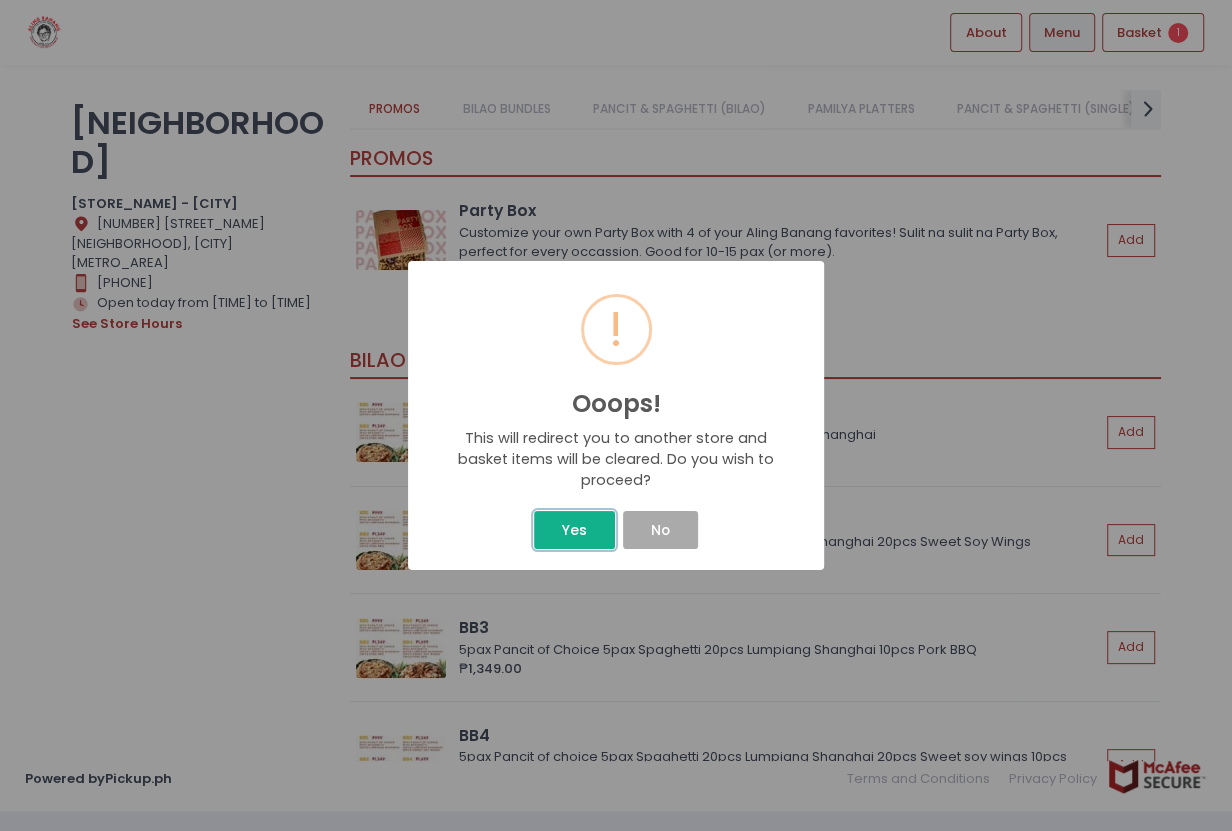 click on "Yes" at bounding box center [574, 530] 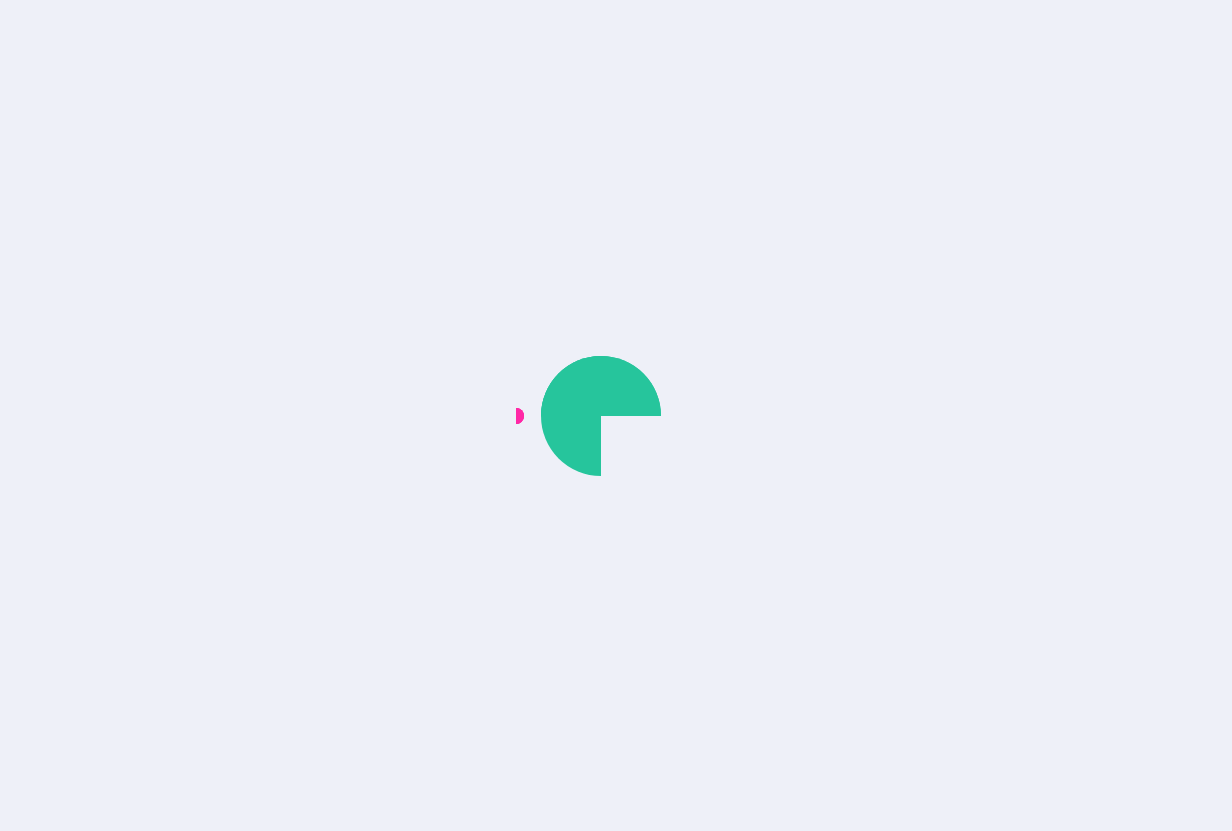scroll, scrollTop: 0, scrollLeft: 0, axis: both 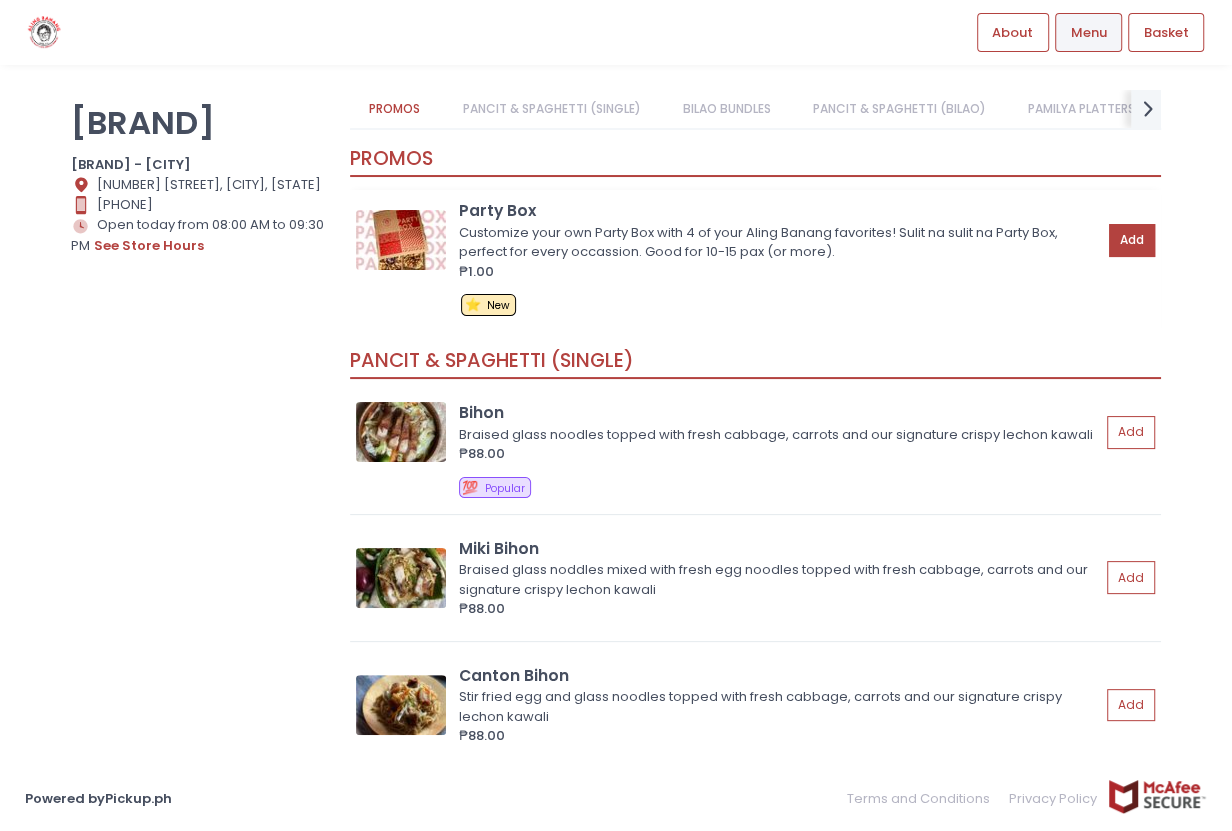 click on "Add" at bounding box center [1132, 240] 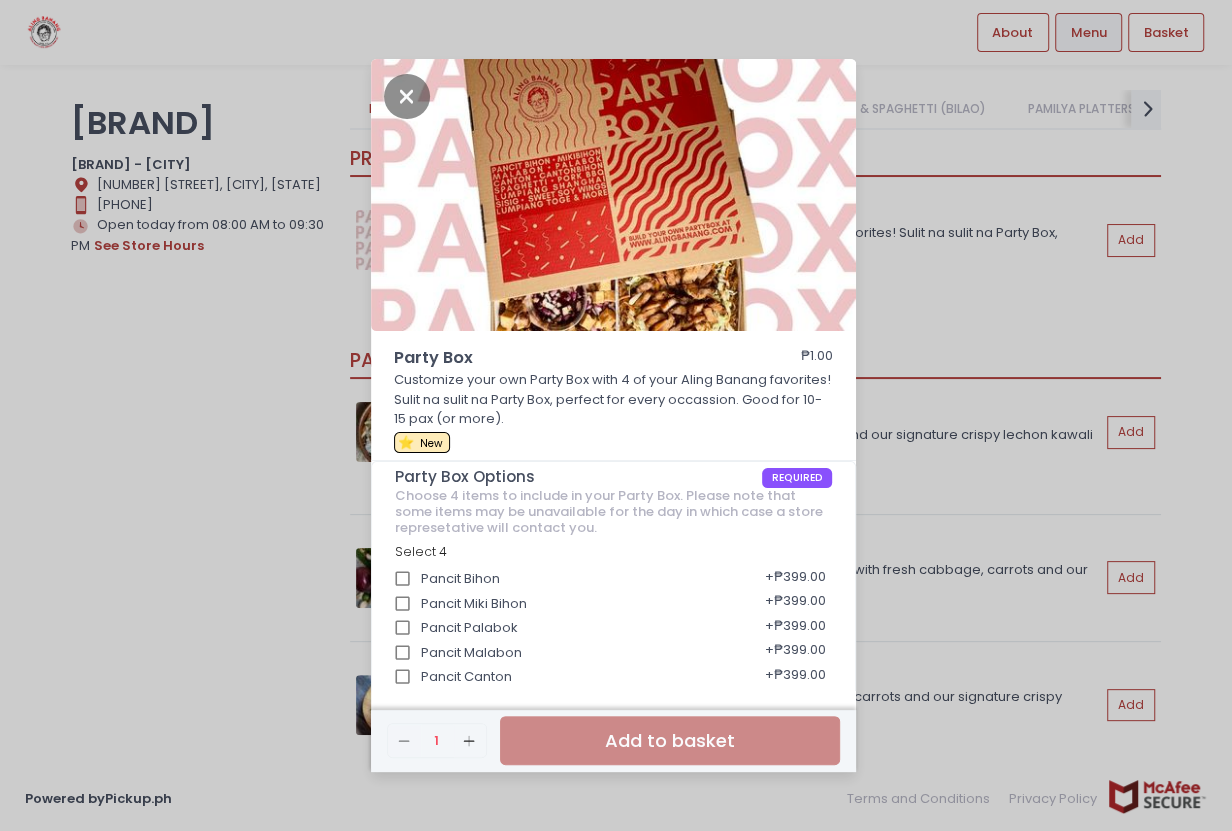 scroll, scrollTop: 225, scrollLeft: 0, axis: vertical 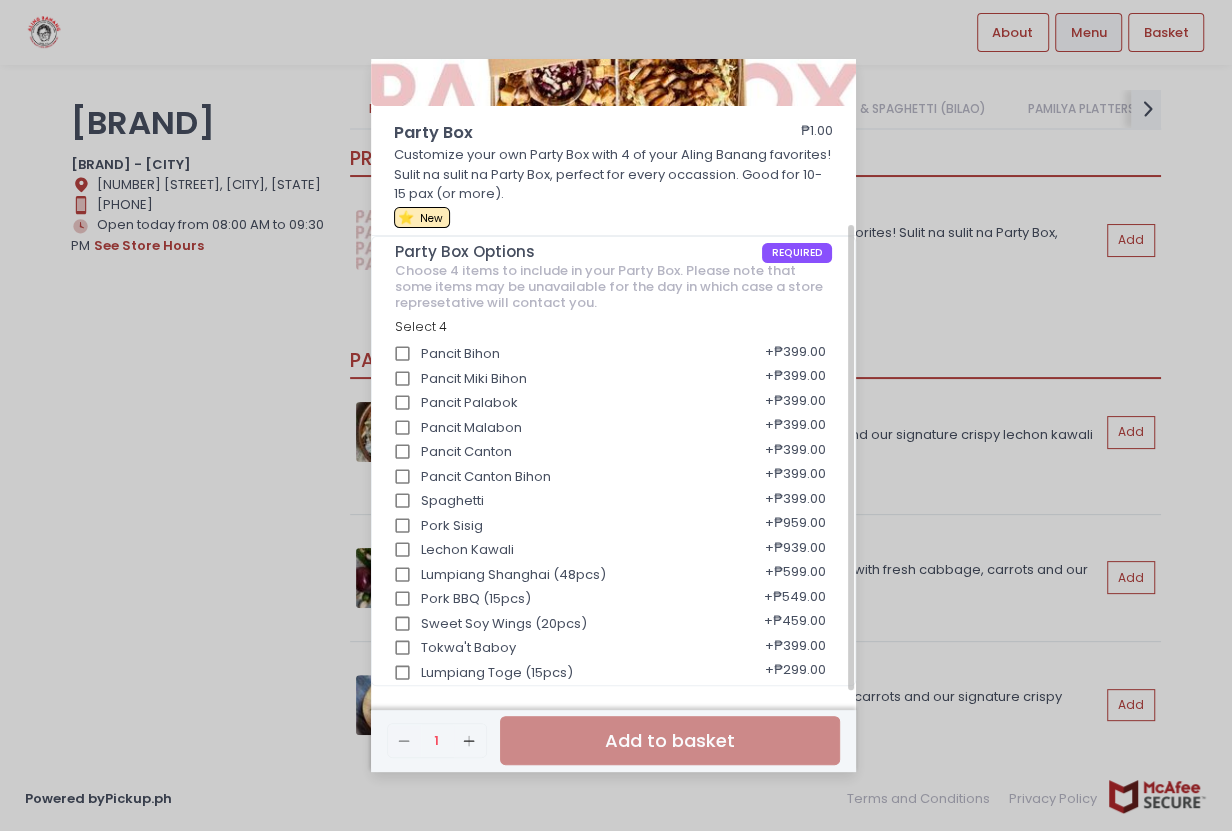 click on "Pancit Bihon" at bounding box center [403, 354] 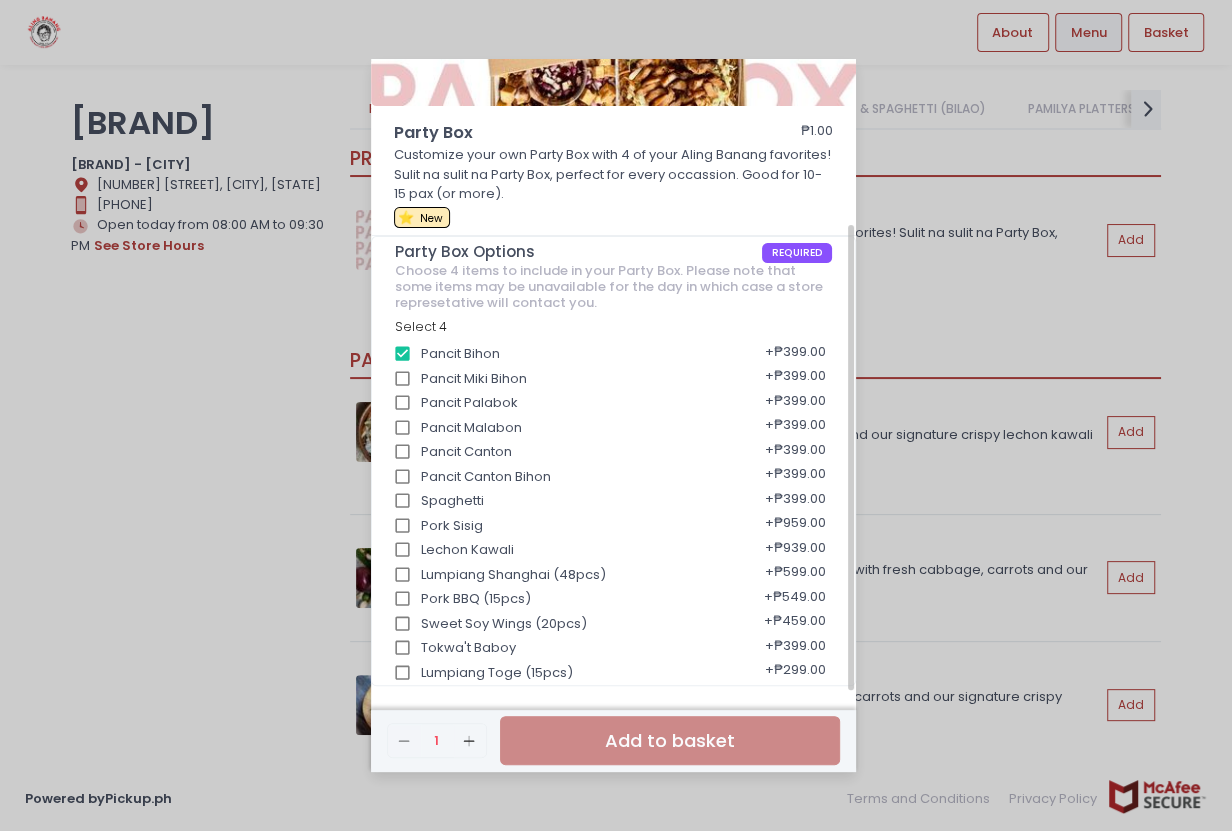 click on "Lechon Kawali" at bounding box center (403, 550) 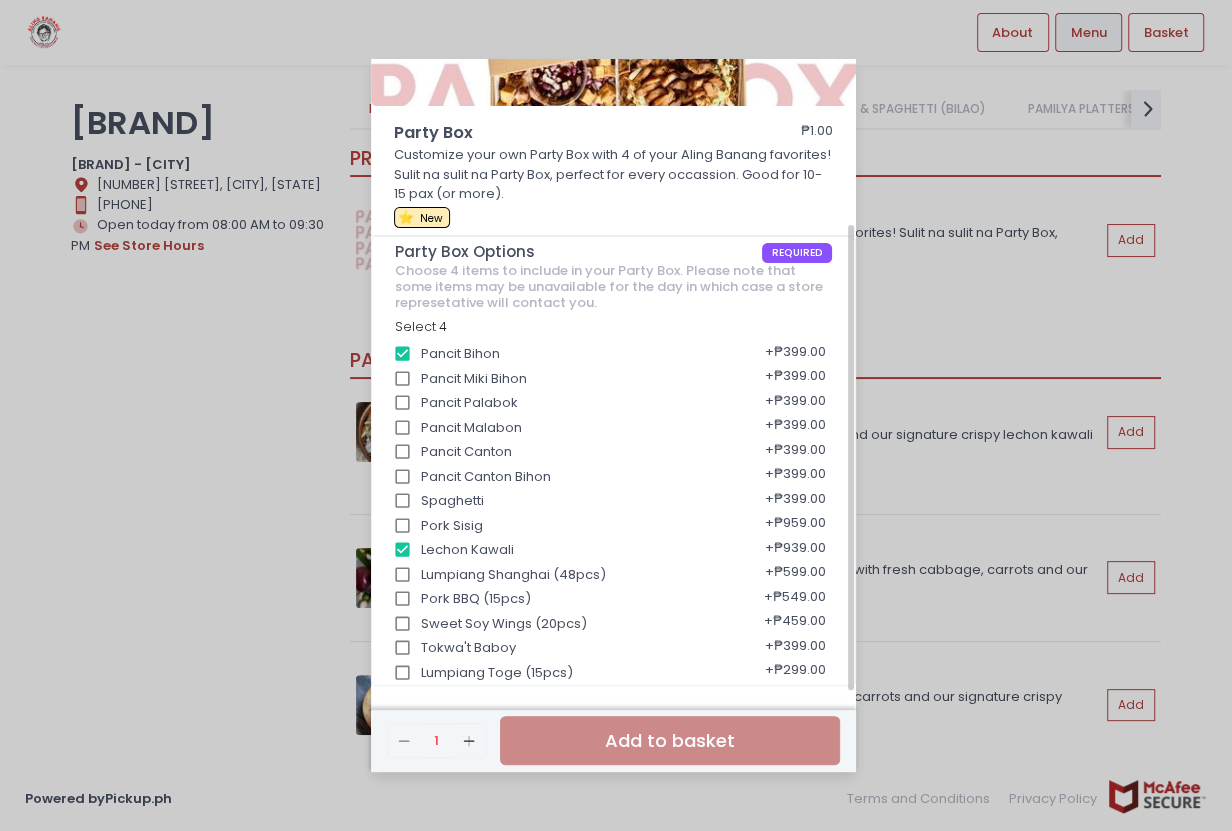 click on "Lumpiang Toge (15pcs)" at bounding box center (403, 673) 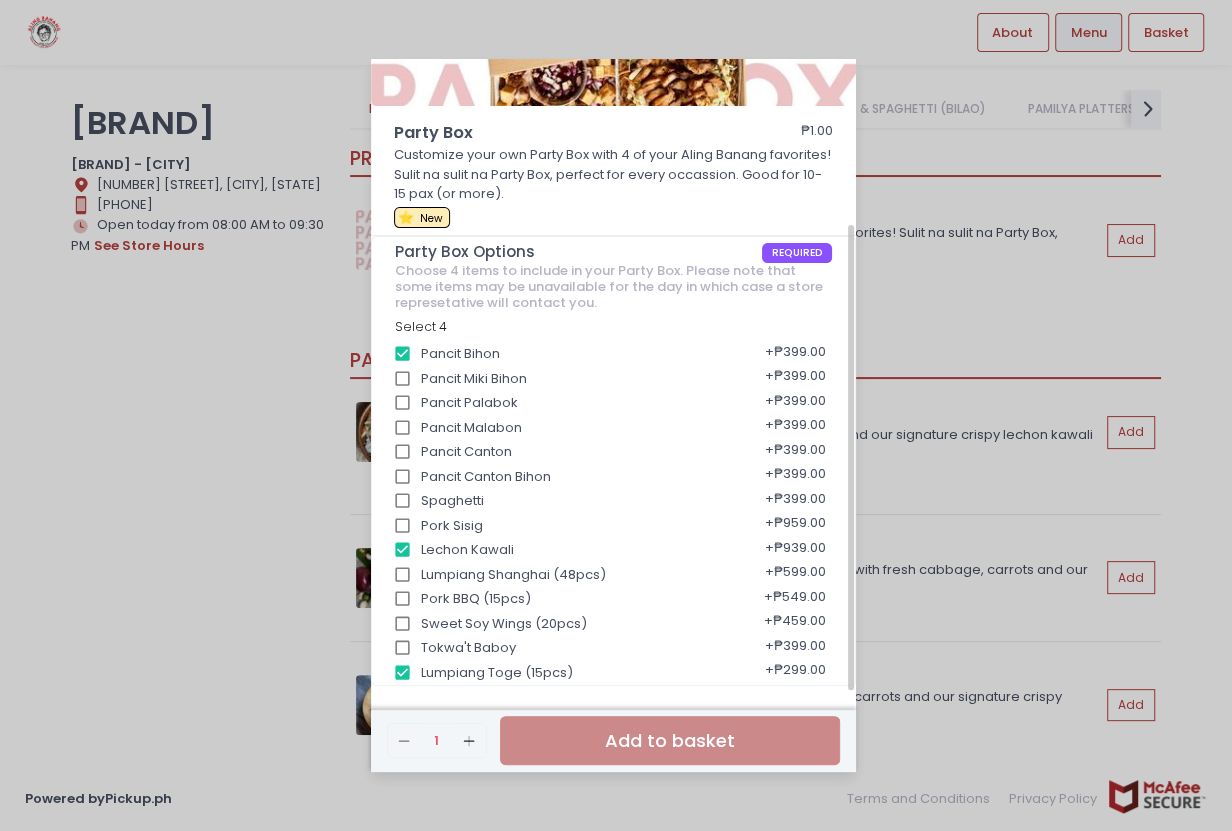 click on "Pork BBQ (15pcs)" at bounding box center [403, 599] 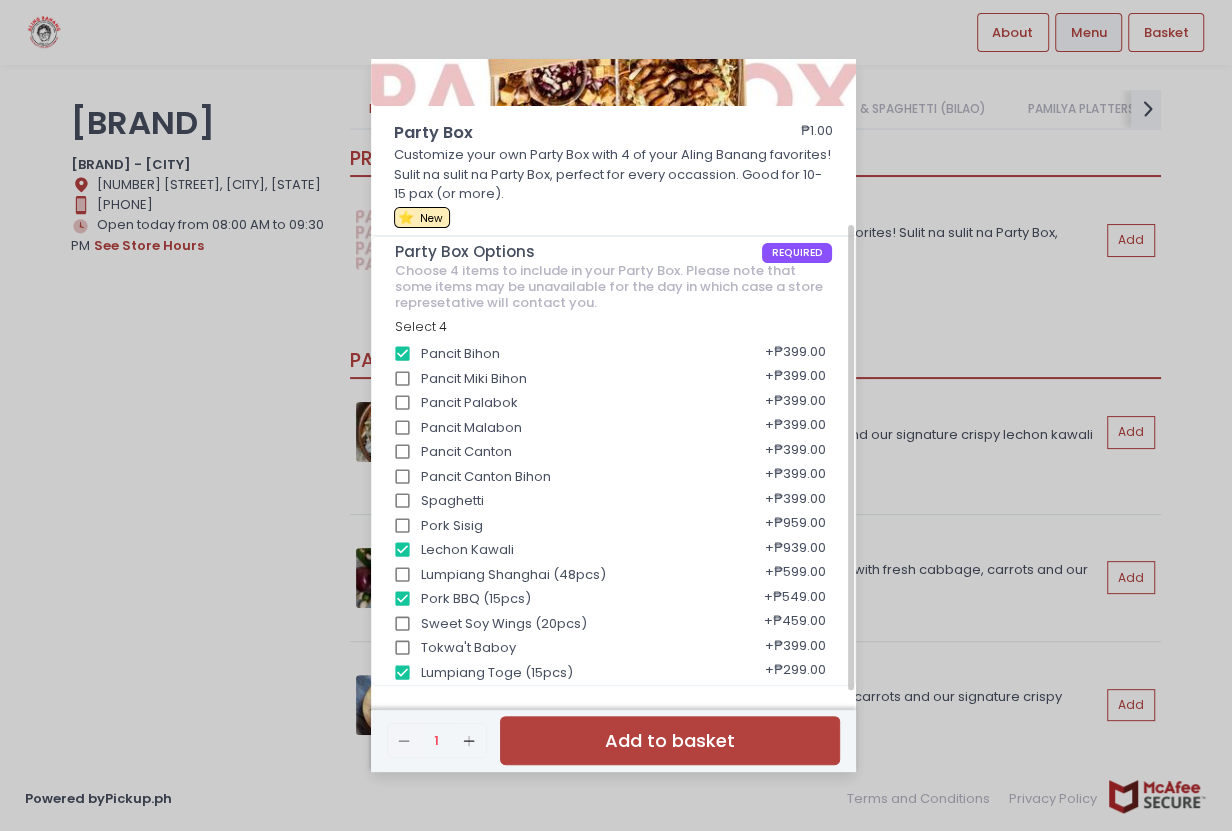 click on "Lumpiang Shanghai (48pcs)" at bounding box center [403, 575] 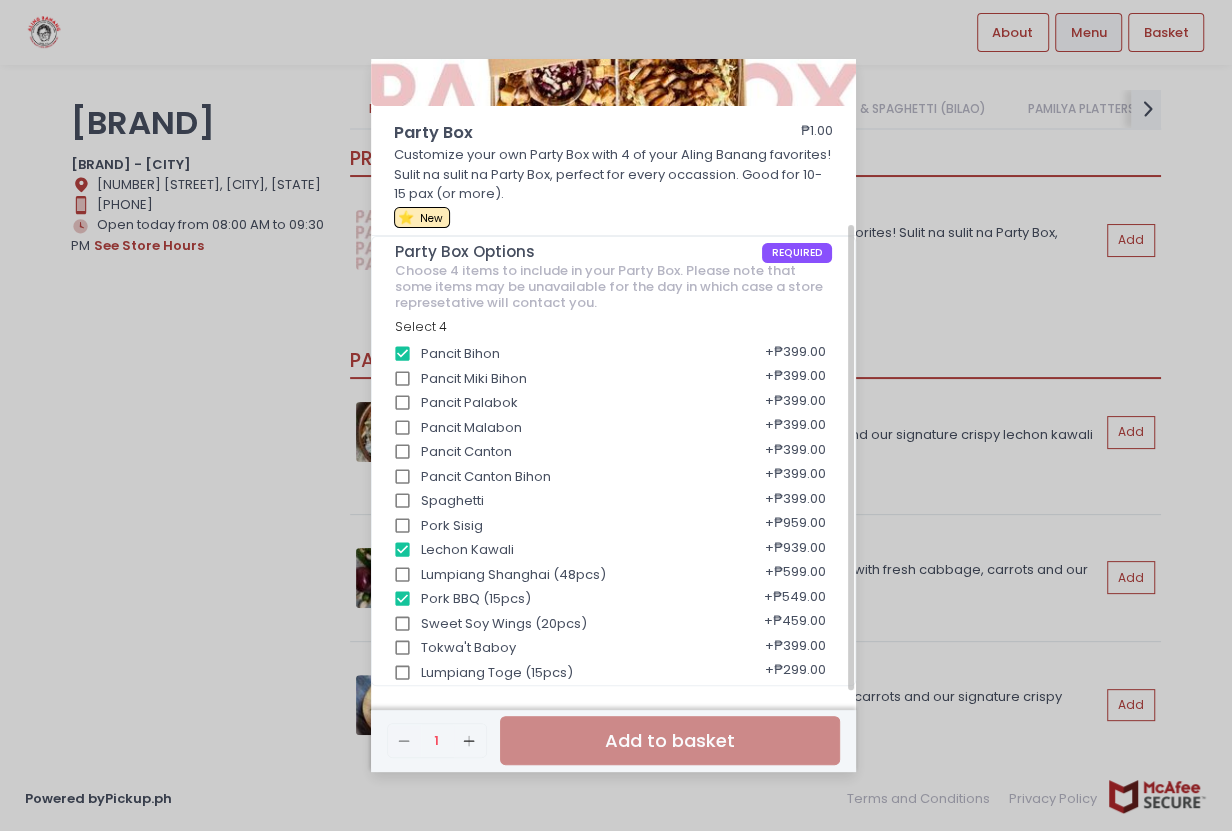 click on "Lumpiang Shanghai (48pcs)" at bounding box center (403, 575) 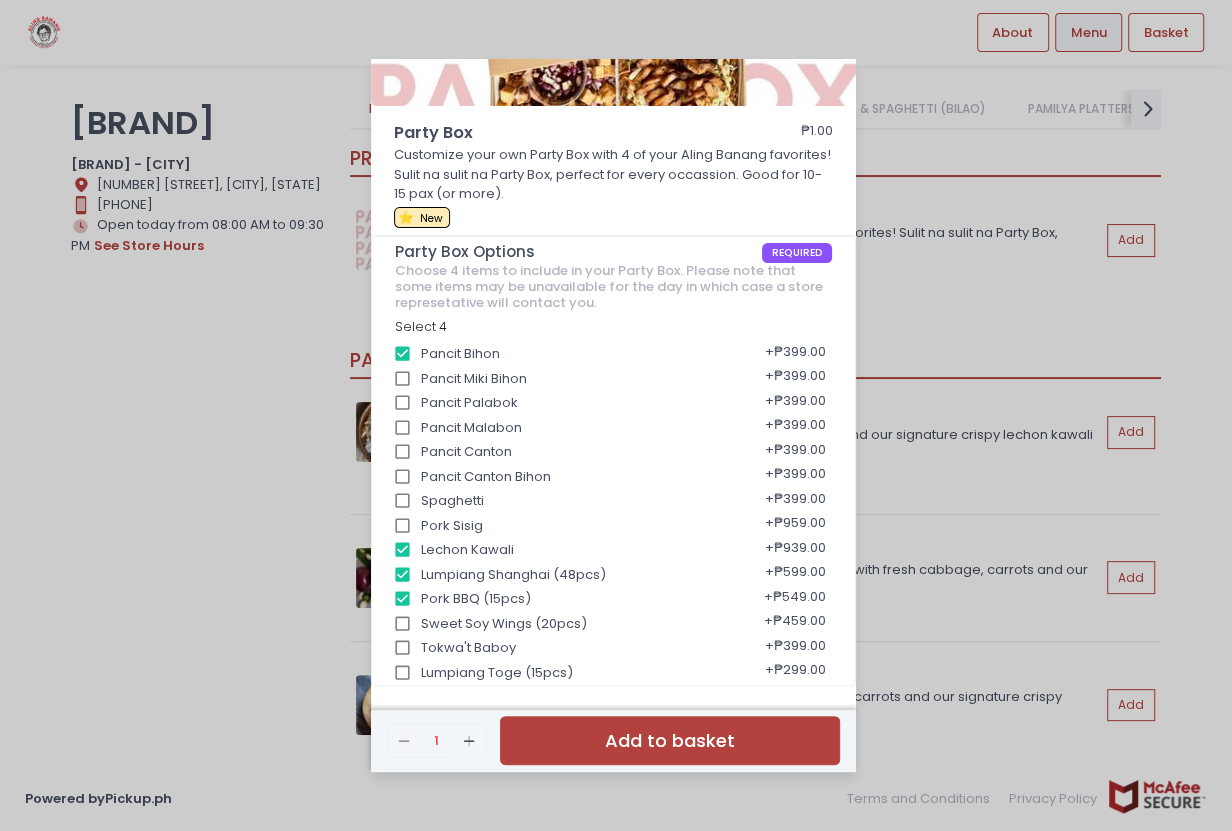 click on "Add to basket" at bounding box center [670, 740] 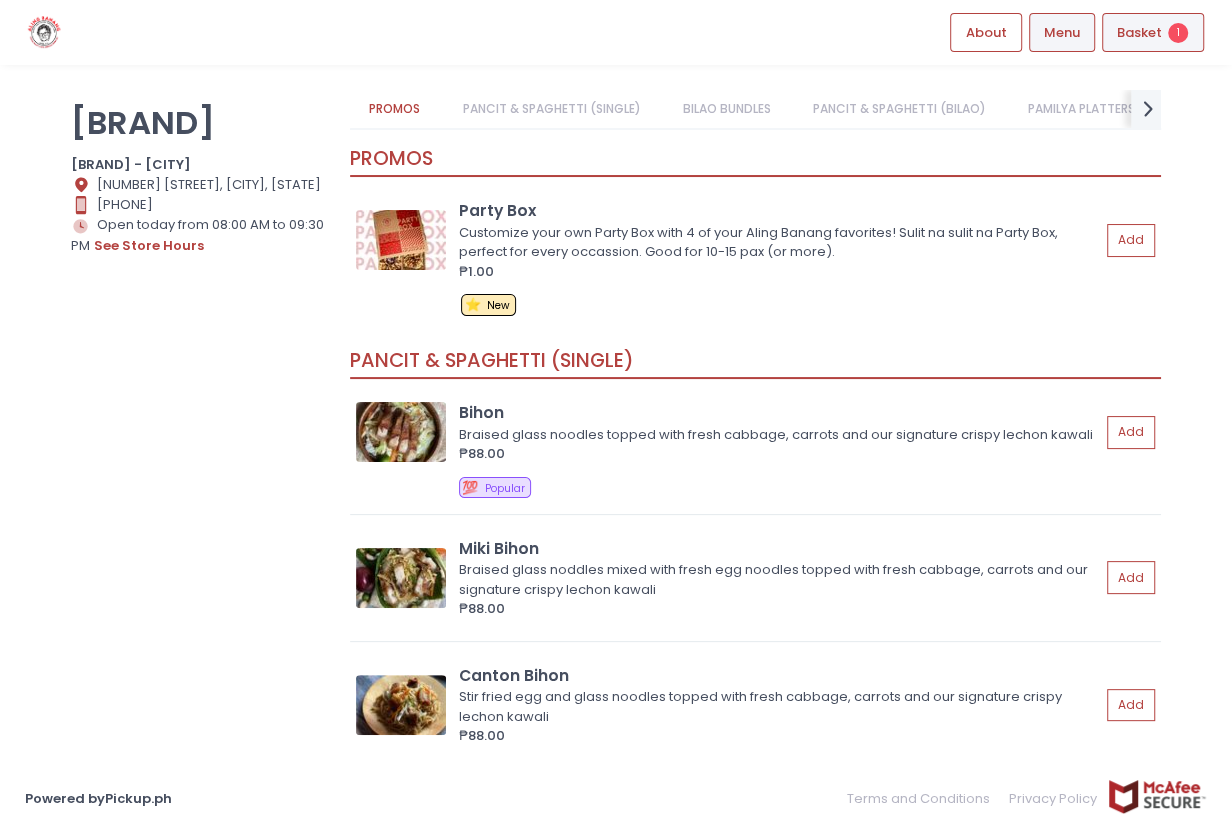click on "Basket" at bounding box center [1139, 33] 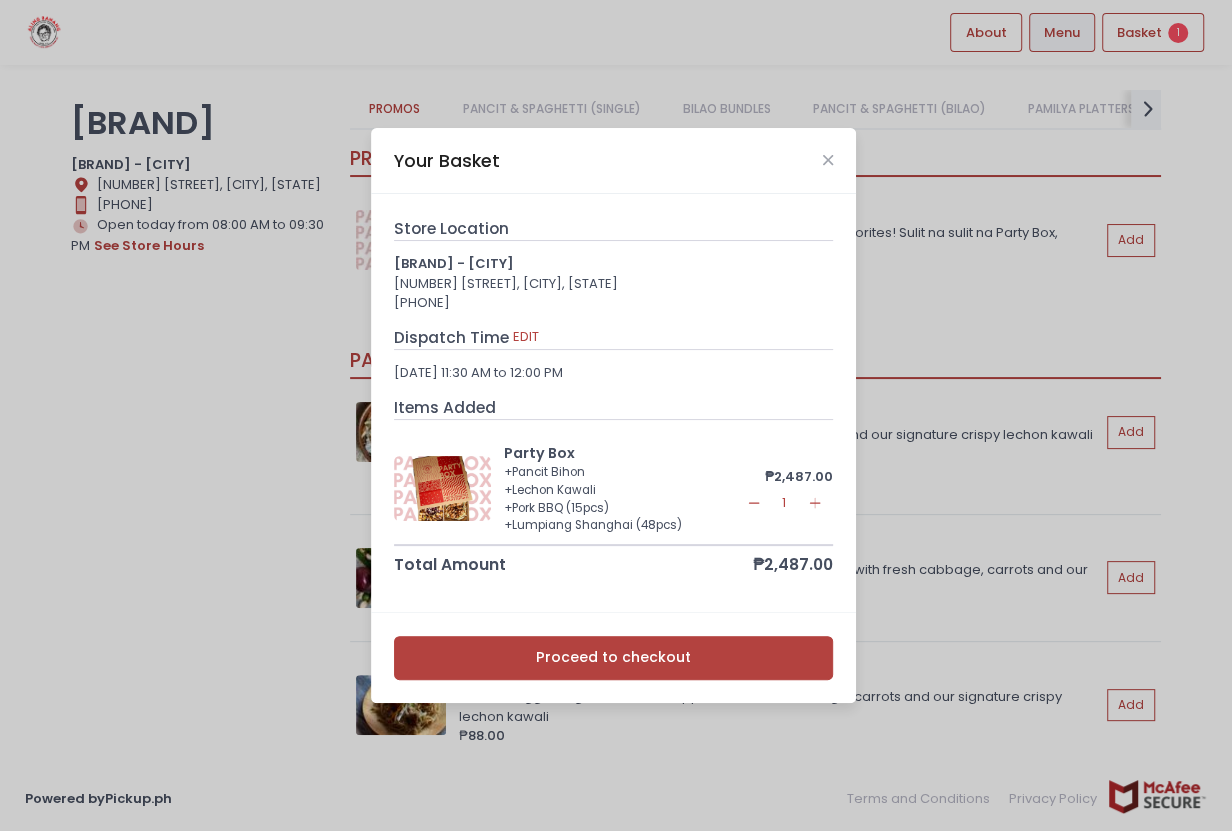 click at bounding box center [443, 488] 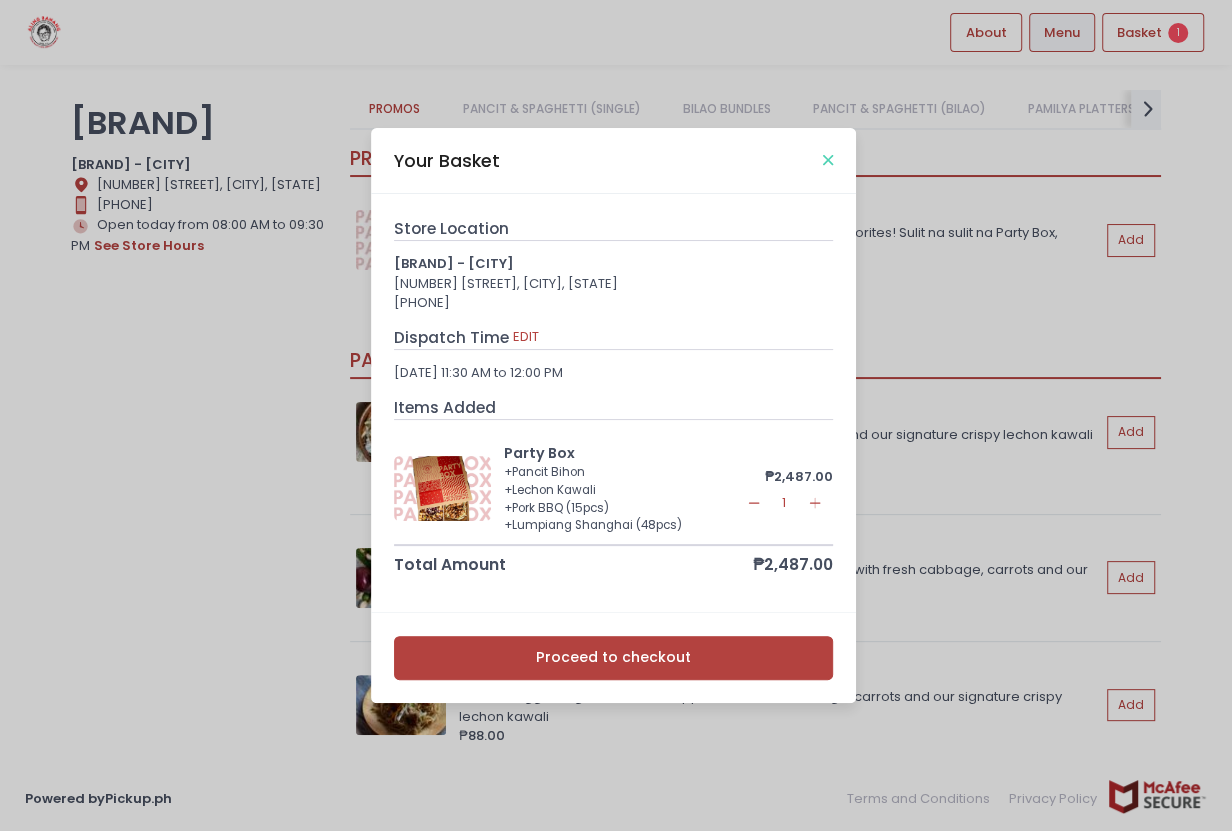 click at bounding box center [828, 160] 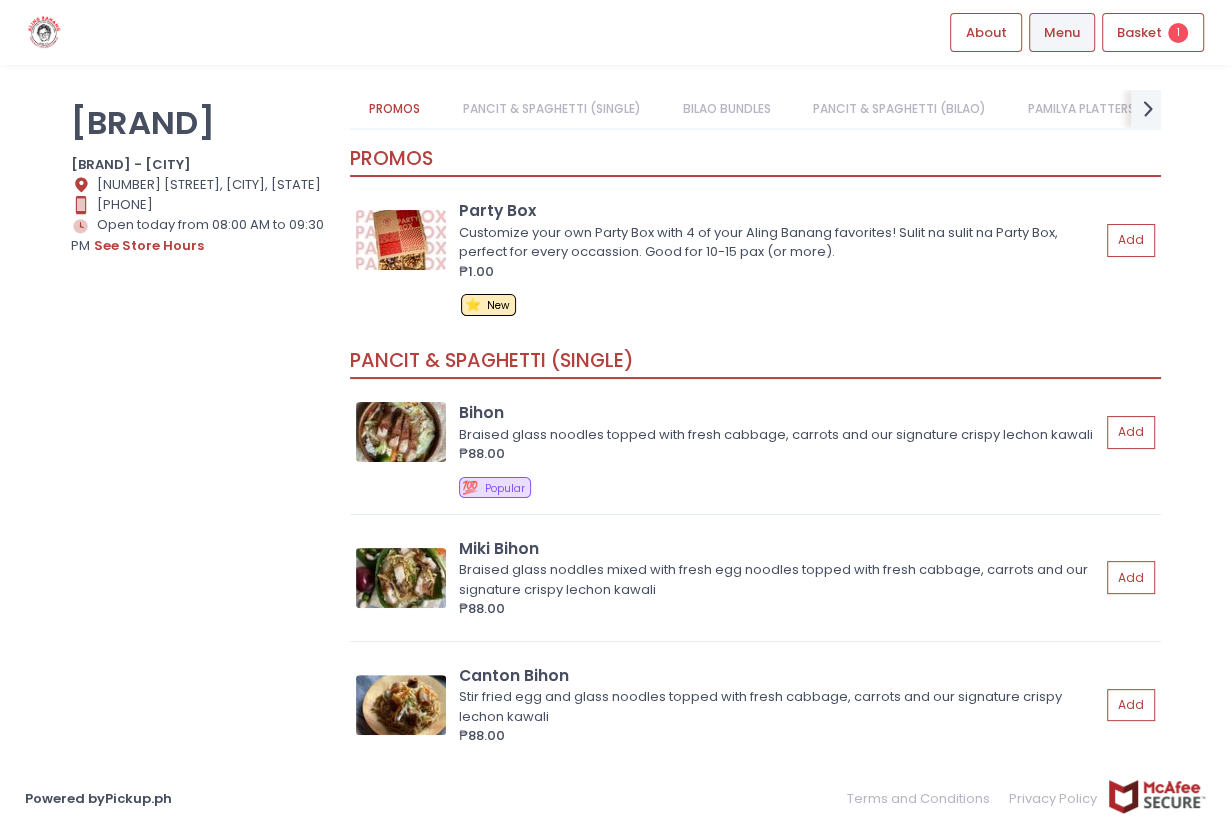 click on "Customize your own Party Box with 4 of your Aling Banang favorites! Sulit na sulit na Party Box, perfect for every occassion. Good for 10-15 pax (or more)." at bounding box center [776, 242] 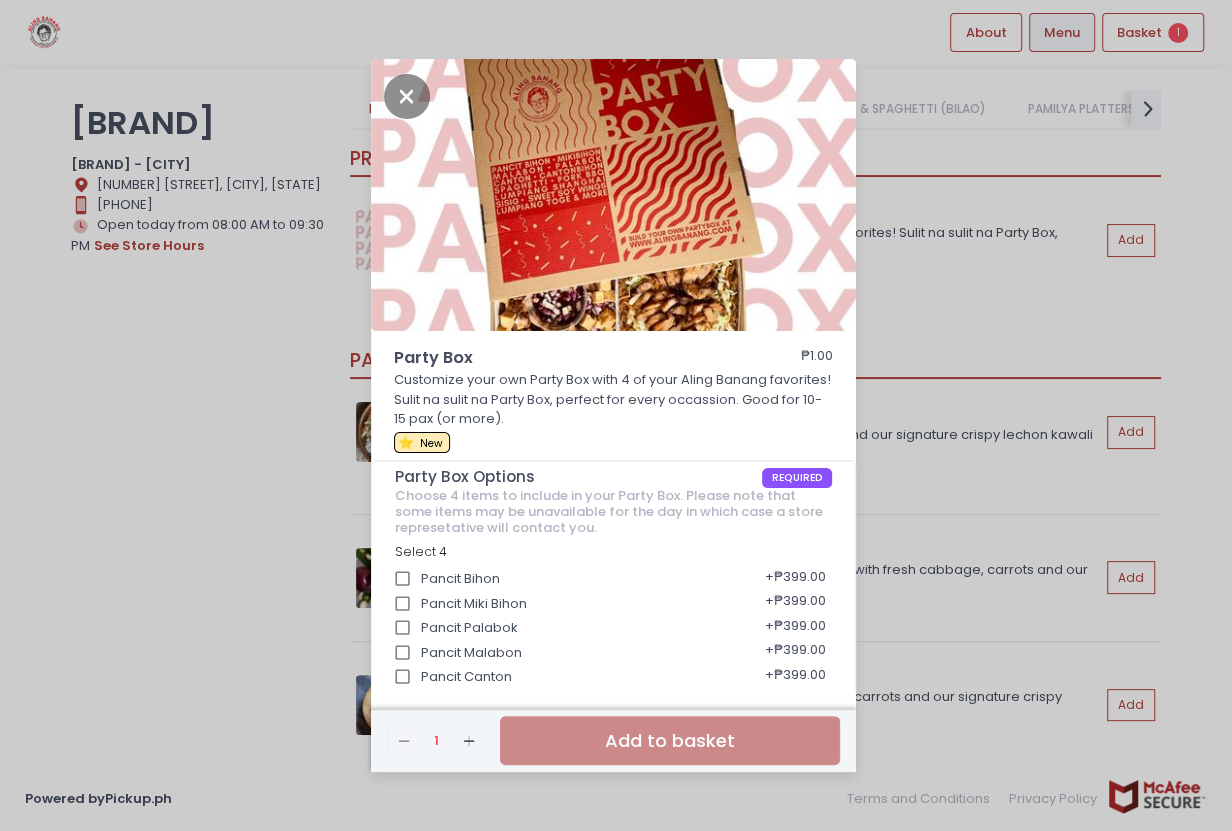 scroll, scrollTop: 225, scrollLeft: 0, axis: vertical 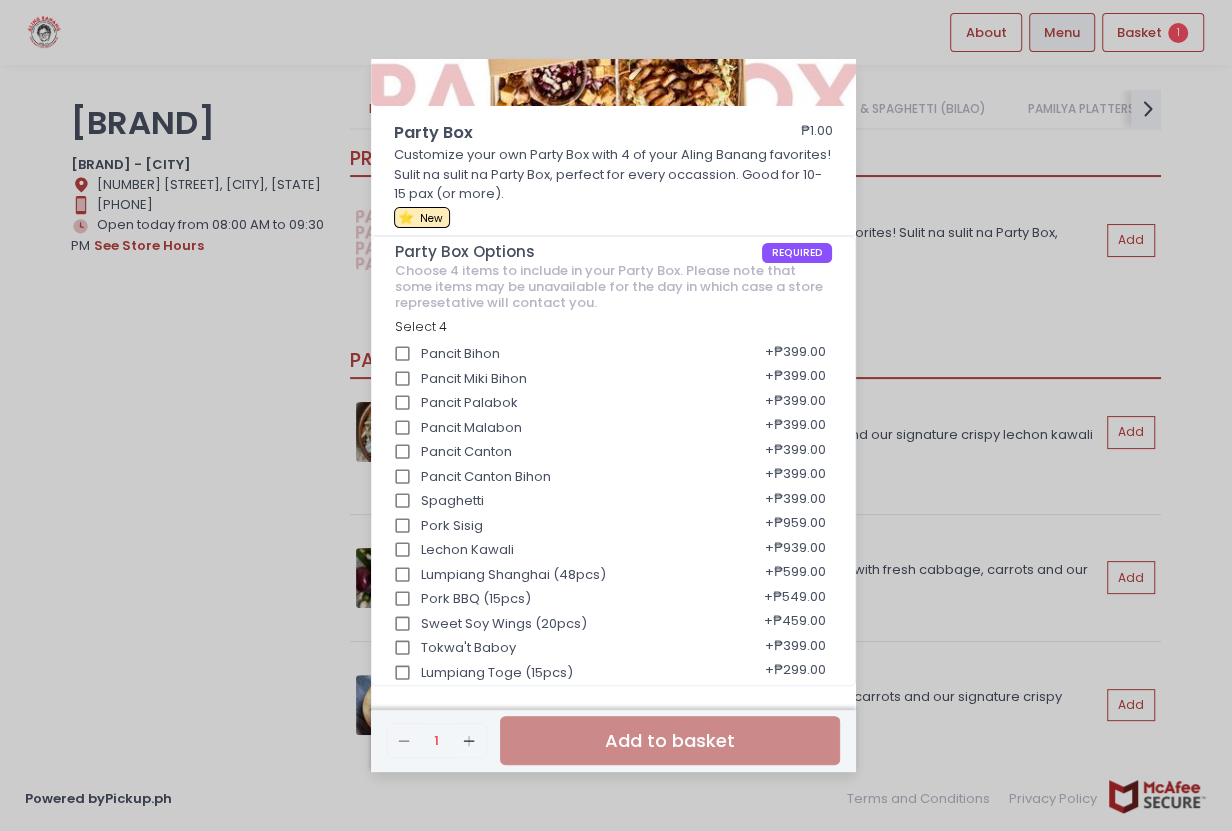 click on "Party Box   ₱1.00 Customize your own Party Box with 4 of your Aling Banang favorites! Sulit na sulit na Party Box, perfect for every occassion. Good for 10-15 pax (or more). ⭐ New Party Box Options REQUIRED Choose 4 items to include in your Party Box. Please note that some items may be unavailable for the day in which case a store represetative will contact you. Select    4 Pancit Bihon   +  ₱399.00 Pancit Miki Bihon   +  ₱399.00 Pancit Palabok   +  ₱399.00 Pancit Malabon   +  ₱399.00 Pancit Canton   +  ₱399.00 Pancit Canton Bihon   +  ₱399.00 Spaghetti   +  ₱399.00 Pork Sisig   +  ₱959.00 Lechon Kawali   +  ₱939.00 Lumpiang Shanghai (48pcs)   +  ₱599.00 Pork BBQ (15pcs)   +  ₱549.00 Sweet Soy Wings (20pcs)   +  ₱459.00 Tokwa't Baboy    +  ₱399.00 Lumpiang Toge (15pcs)   +  ₱299.00 Remove Created with Sketch. 1 Add Created with Sketch. Add to basket" at bounding box center (616, 415) 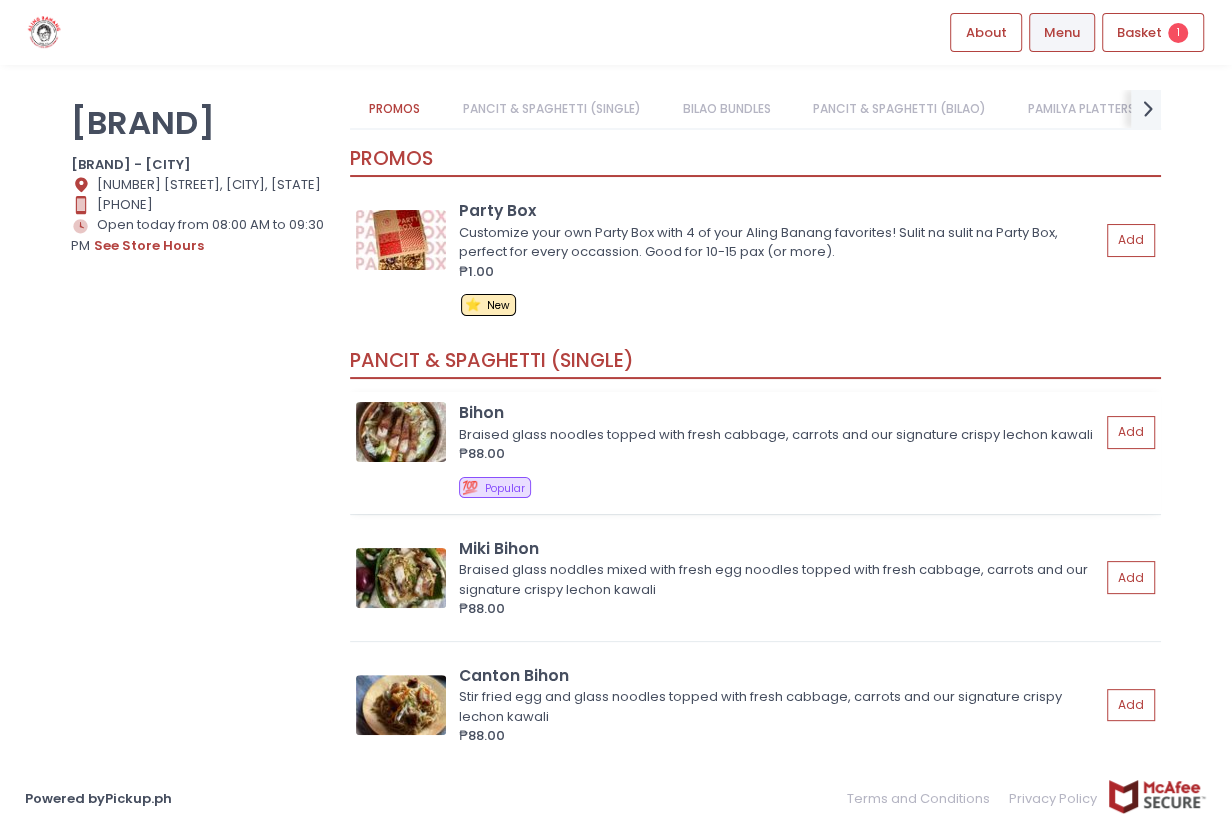 click at bounding box center [401, 432] 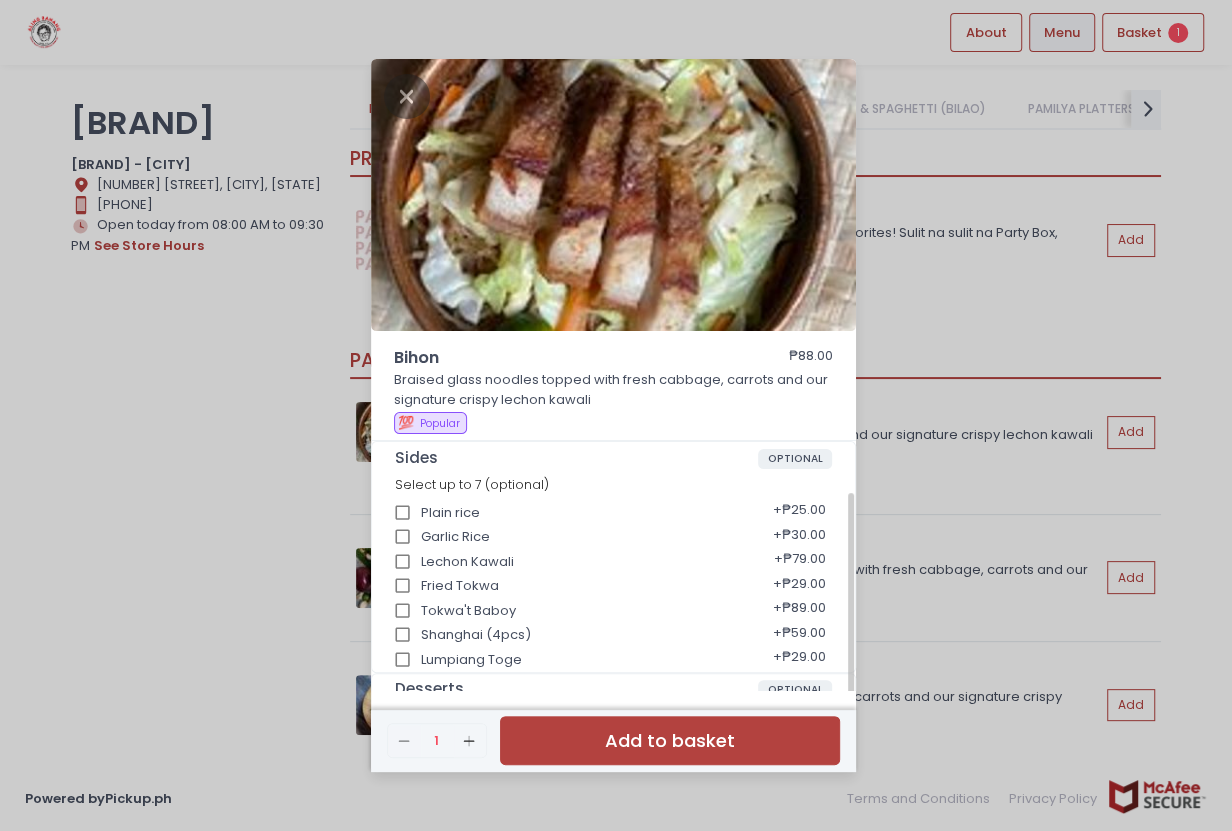 scroll, scrollTop: 253, scrollLeft: 0, axis: vertical 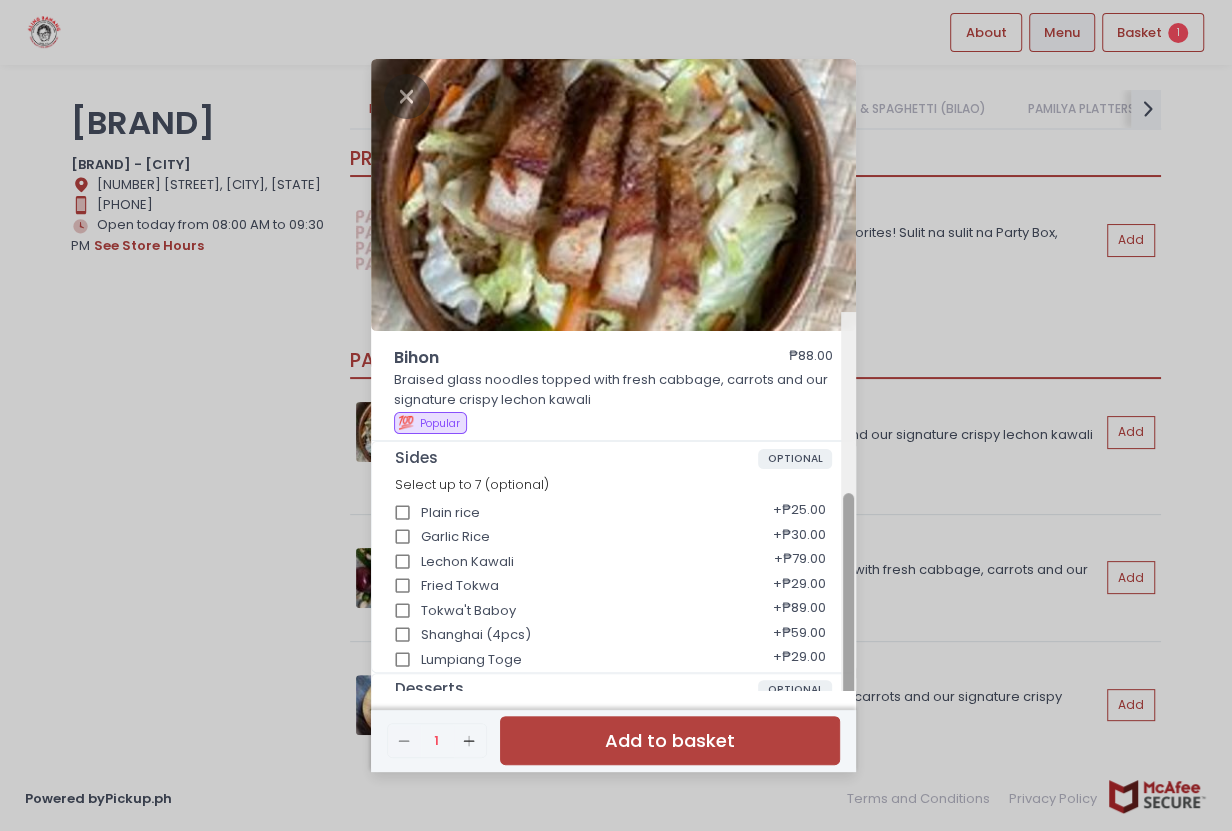 click at bounding box center (848, 627) 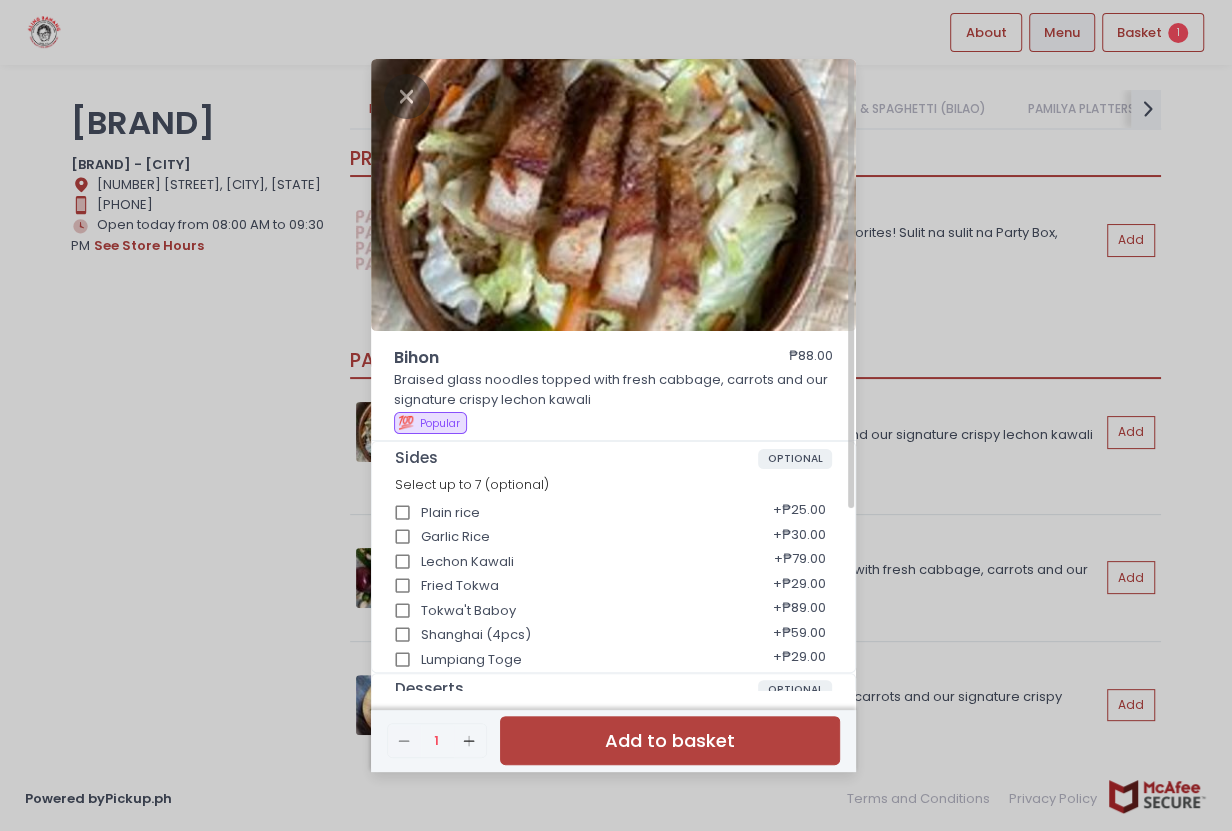 click on "Bihon   ₱88.00 Braised glass noodles topped with fresh cabbage, carrots and our signature crispy lechon kawali 💯 Popular Sides OPTIONAL   Select up to    7 (optional) Plain rice   +  ₱25.00 Garlic Rice   +  ₱30.00 Lechon Kawali   +  ₱79.00 Fried Tokwa   +  ₱29.00 Tokwa't Baboy   +  ₱89.00 Shanghai (4pcs)   +  ₱59.00 Lumpiang Toge   +  ₱29.00 Desserts OPTIONAL   Select up to    6 (optional) Saging con Yelo   +  ₱55.00 Mais con Yelo   +  ₱55.00 Beverages OPTIONAL   Select up to    4 (optional) Bottled Water   +  ₱25.00 Soda 330ml   +  ₱25.00 Sago't Gulaman   +  ₱29.00 House blend iced tea   +  ₱49.00 Remove Created with Sketch. 1 Add Created with Sketch. Add to basket" at bounding box center [616, 415] 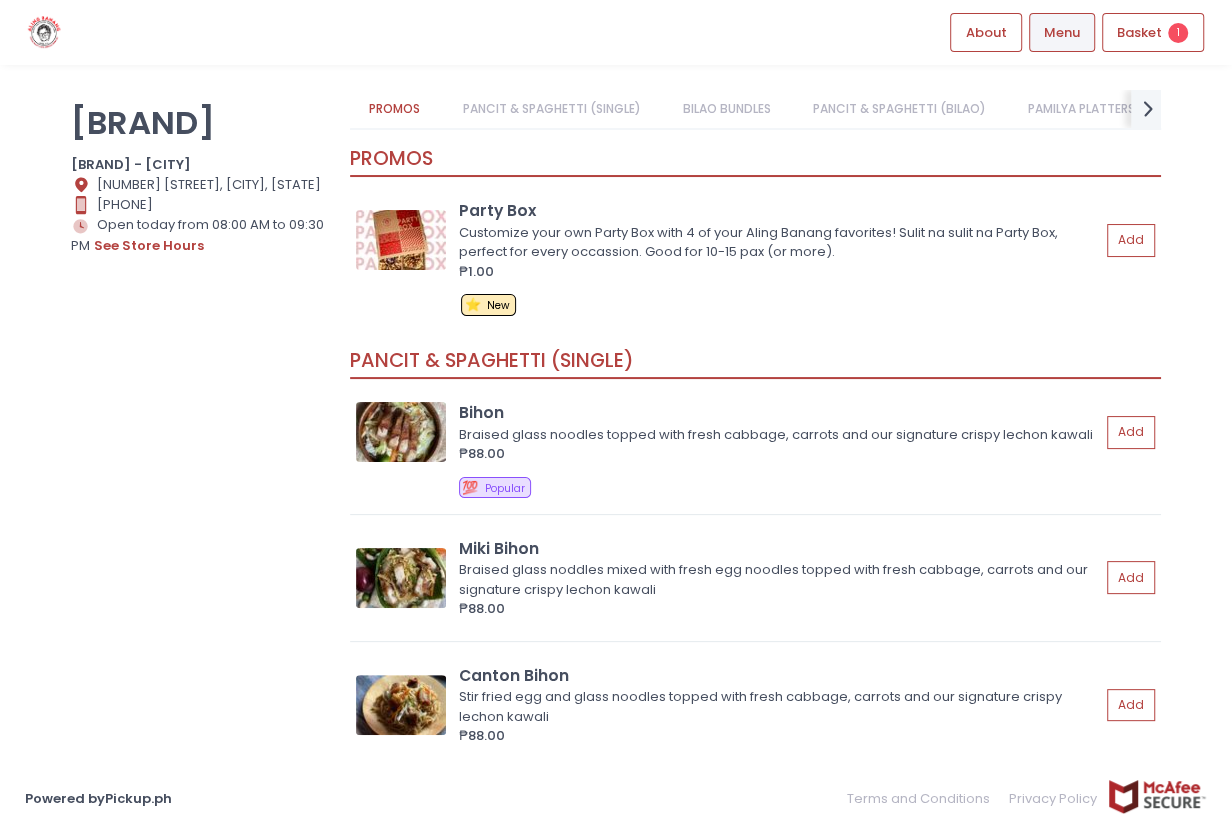 click on "BILAO BUNDLES" at bounding box center [726, 109] 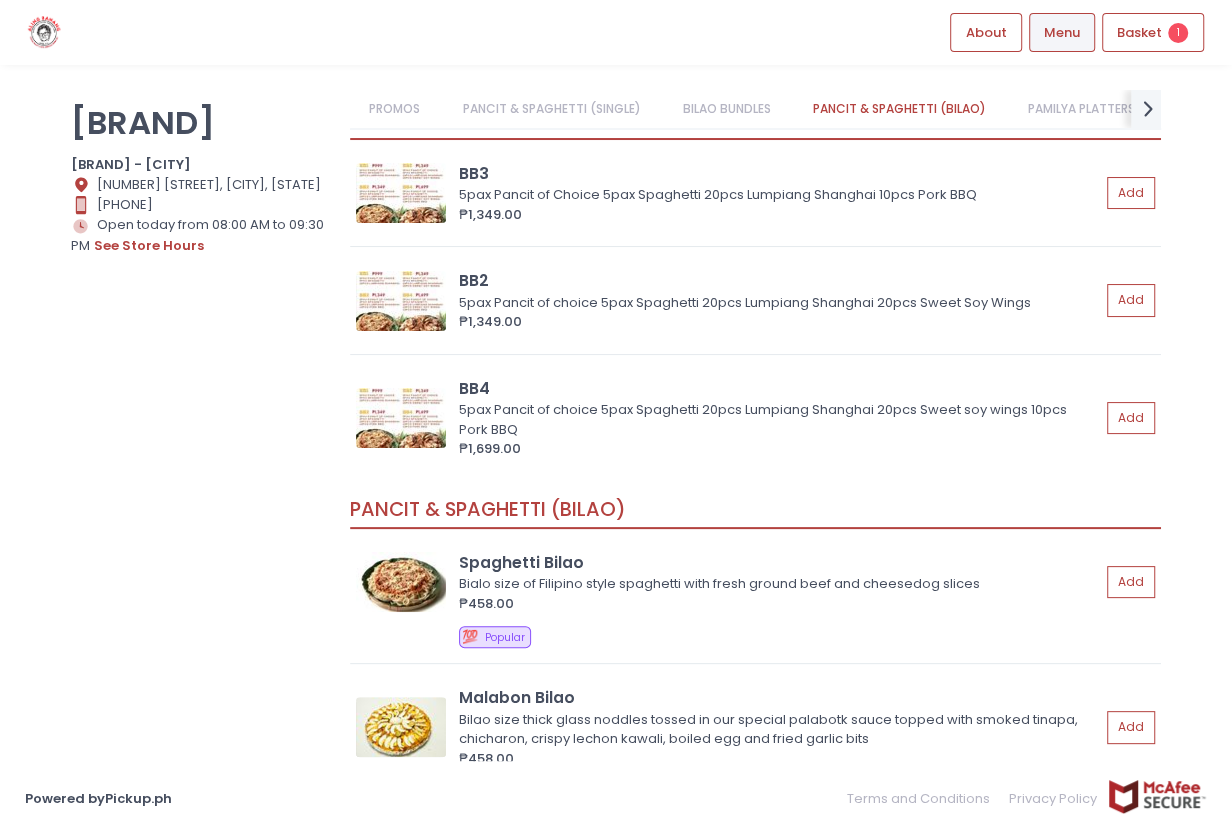 click on "PANCIT & SPAGHETTI (BILAO)" at bounding box center [900, 109] 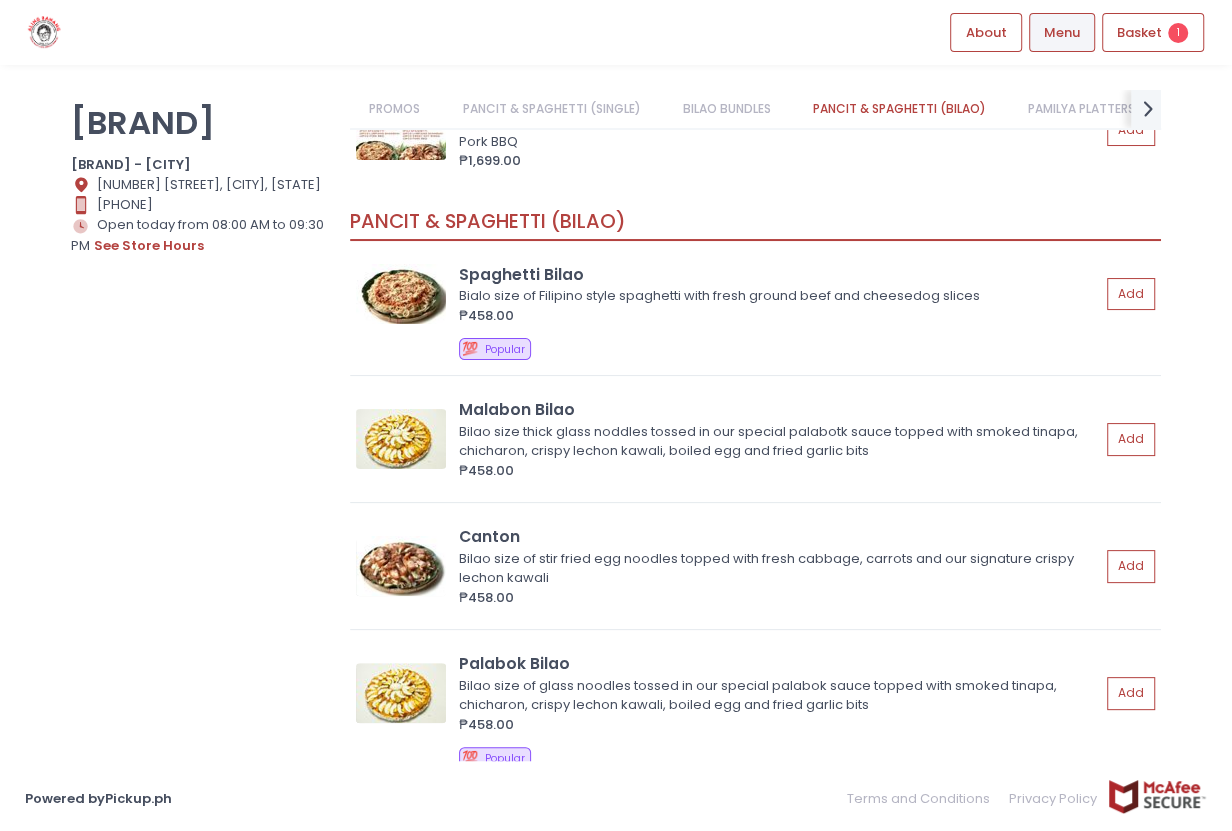 scroll, scrollTop: 1699, scrollLeft: 0, axis: vertical 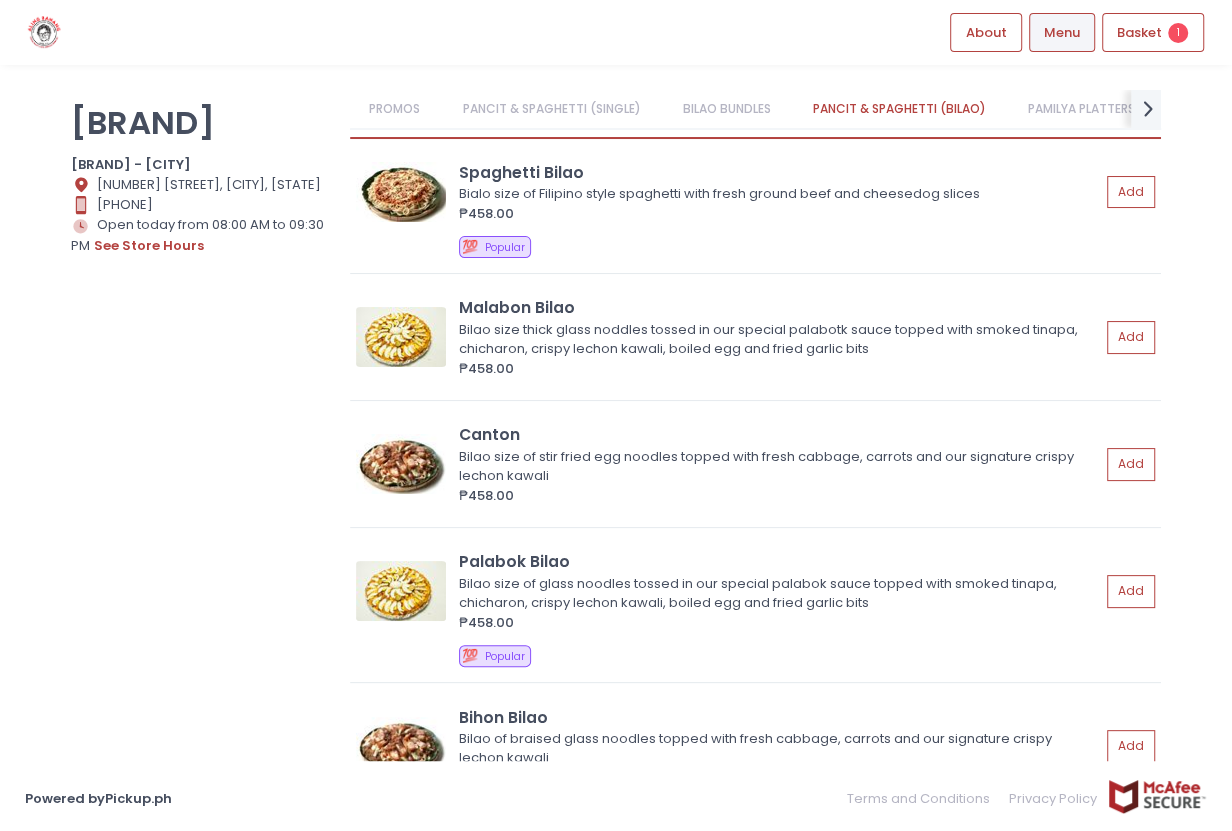 click on "BILAO BUNDLES" at bounding box center [726, 109] 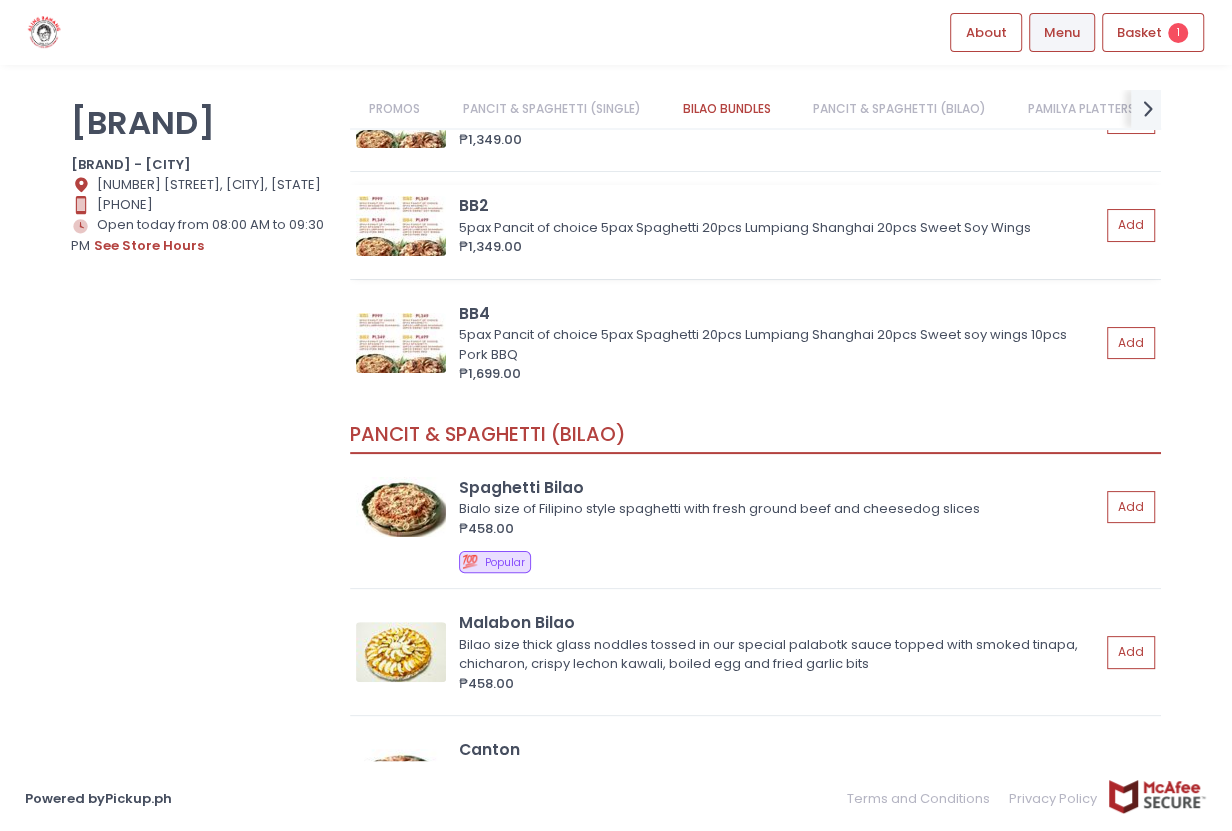 scroll, scrollTop: 1309, scrollLeft: 0, axis: vertical 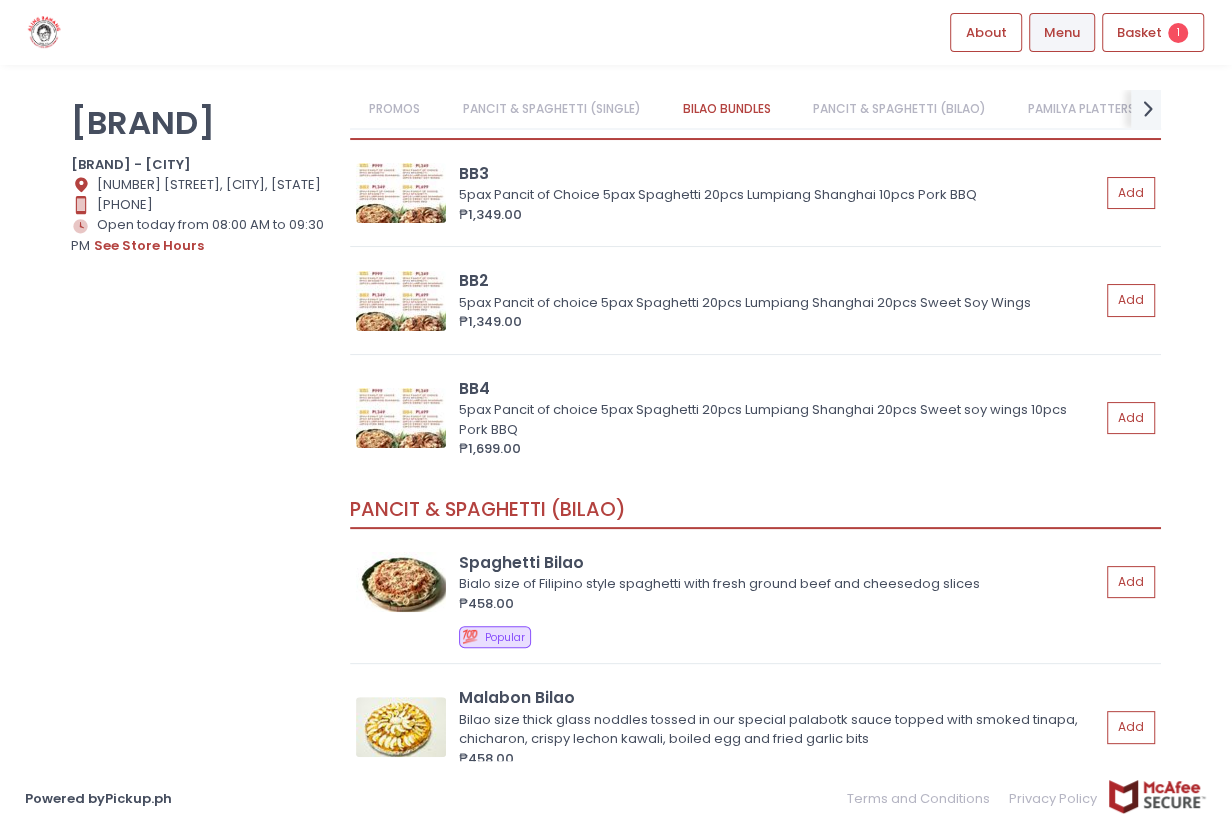 click on "PANCIT & SPAGHETTI (BILAO)" at bounding box center (900, 109) 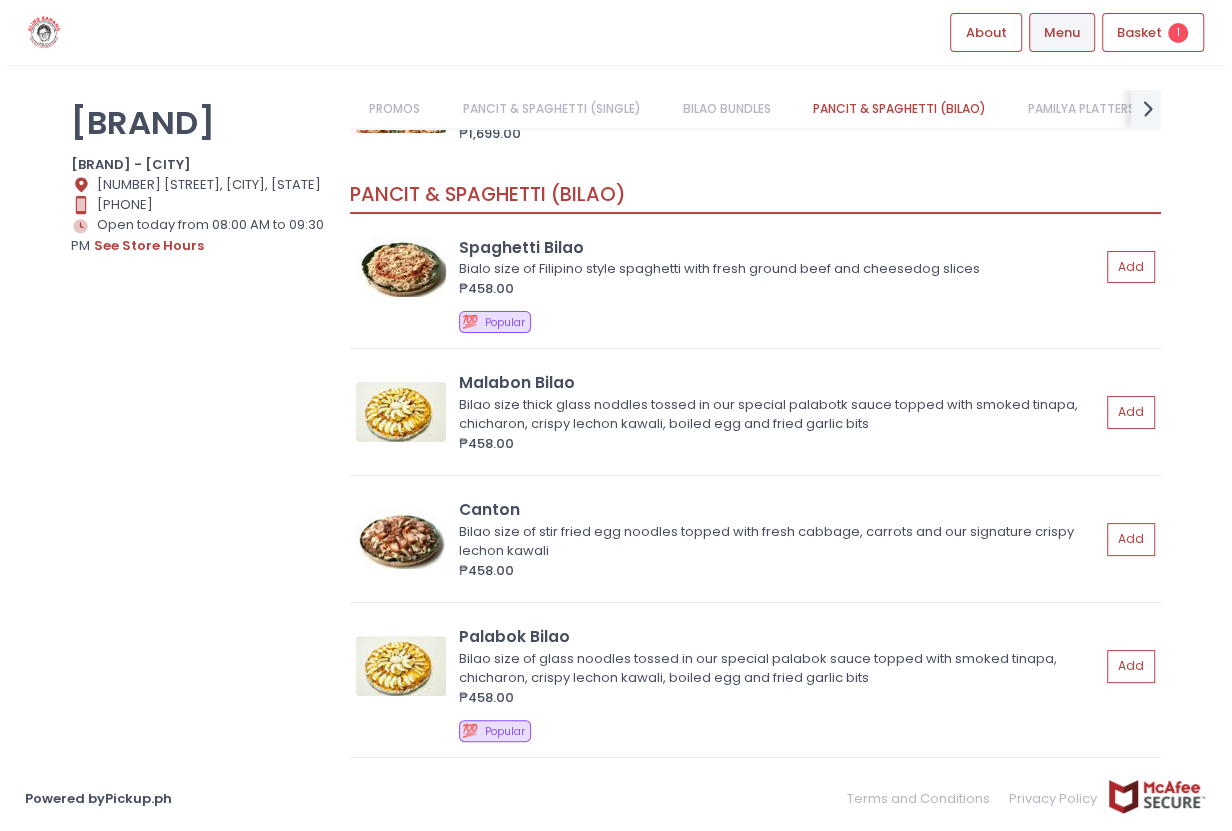scroll, scrollTop: 1699, scrollLeft: 0, axis: vertical 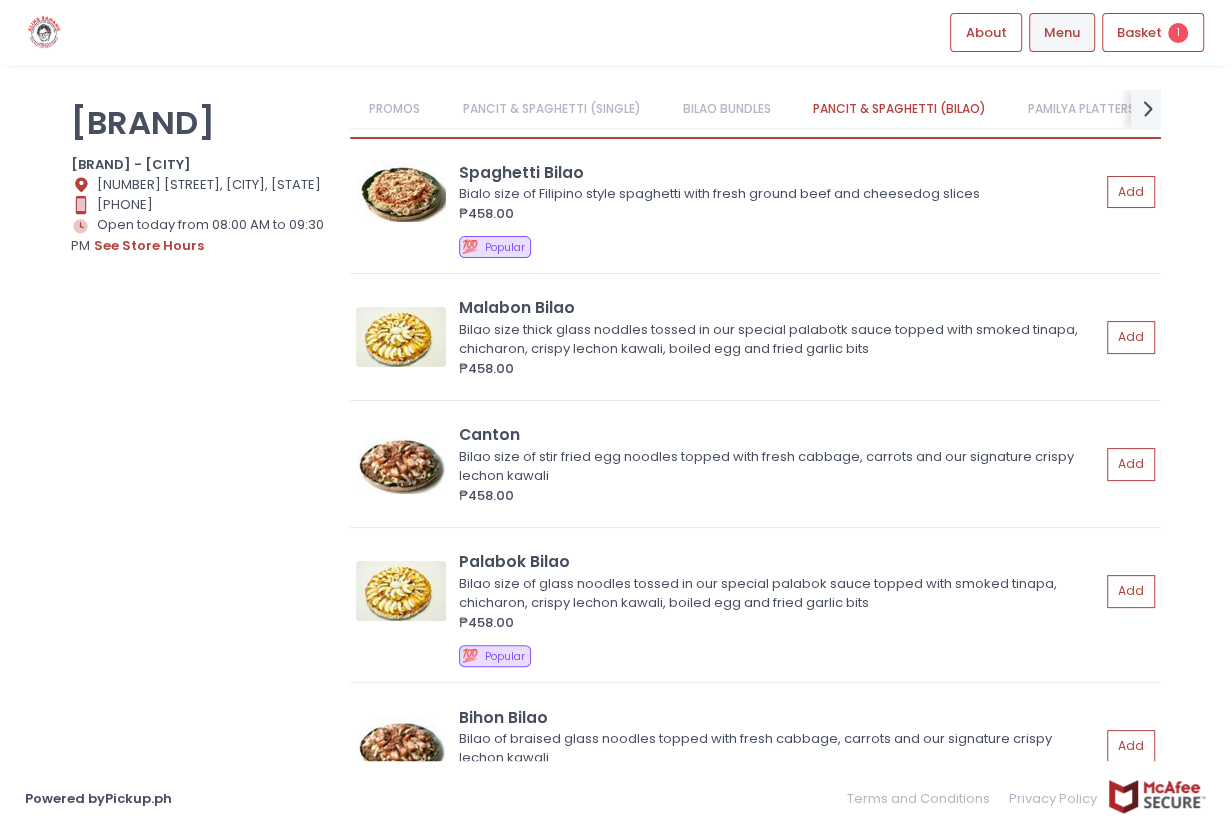 click on "PAMILYA PLATTERS" at bounding box center [1082, 109] 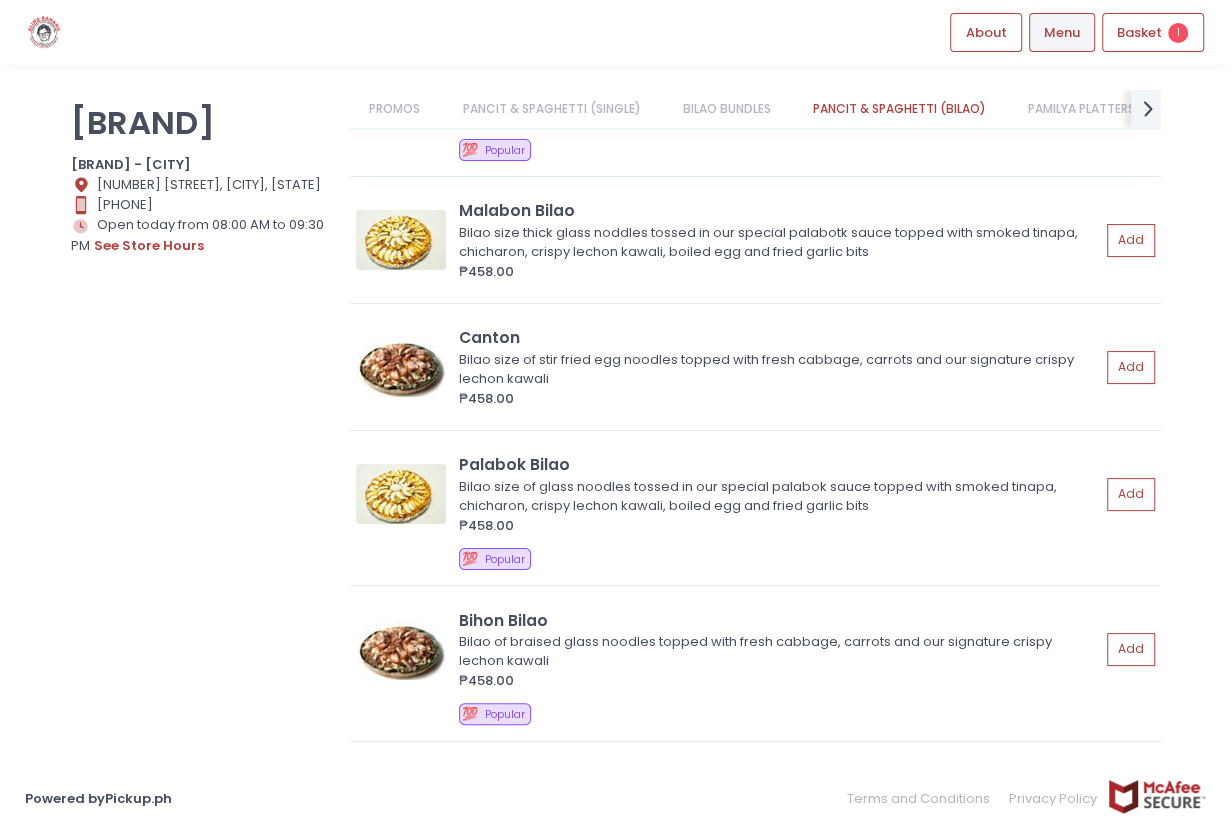 scroll, scrollTop: 2086, scrollLeft: 0, axis: vertical 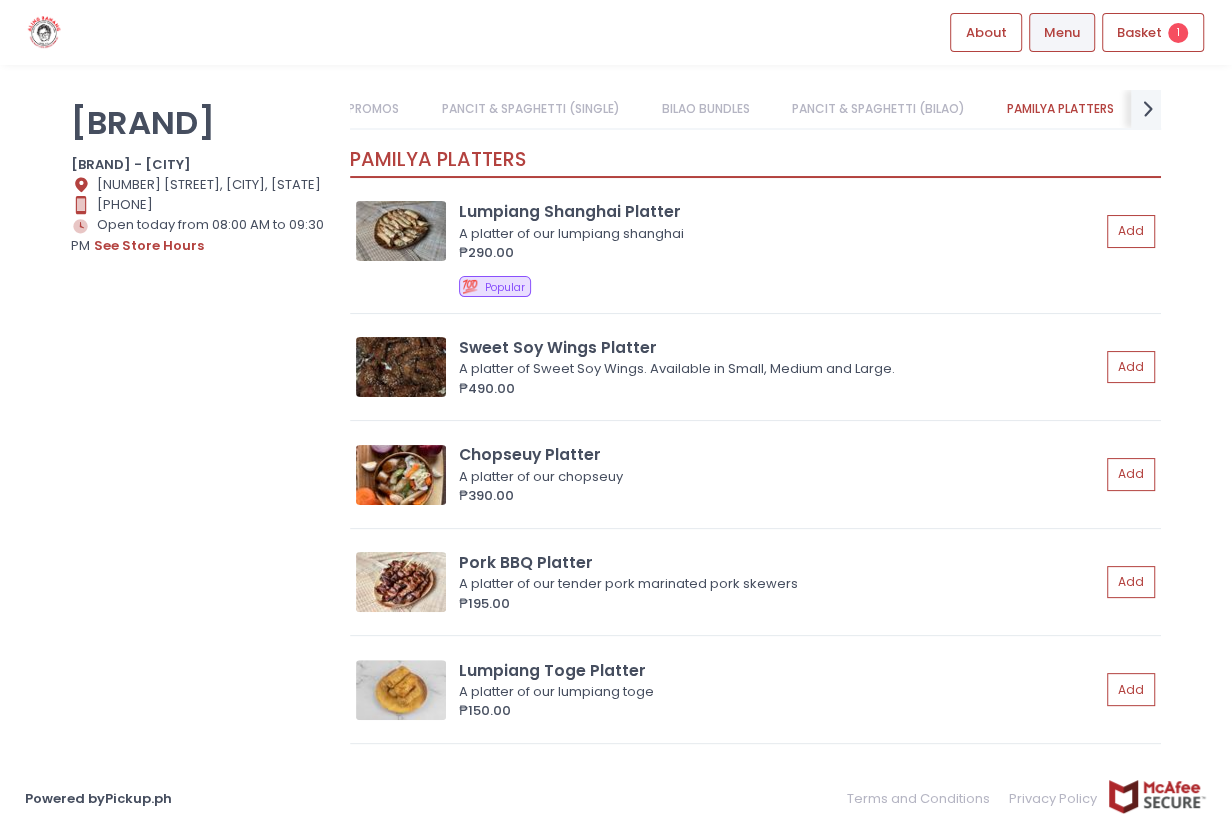 click on "BILAO BUNDLES" at bounding box center (705, 109) 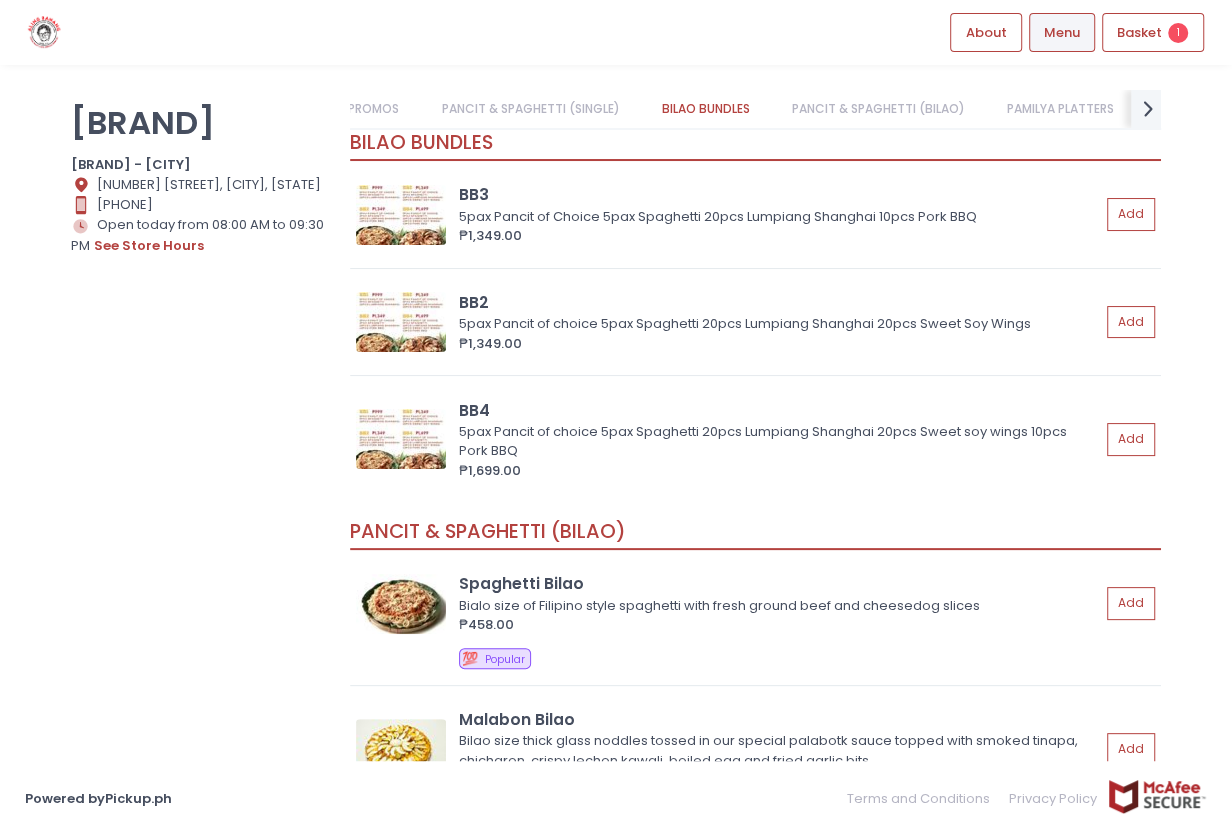 scroll, scrollTop: 1309, scrollLeft: 0, axis: vertical 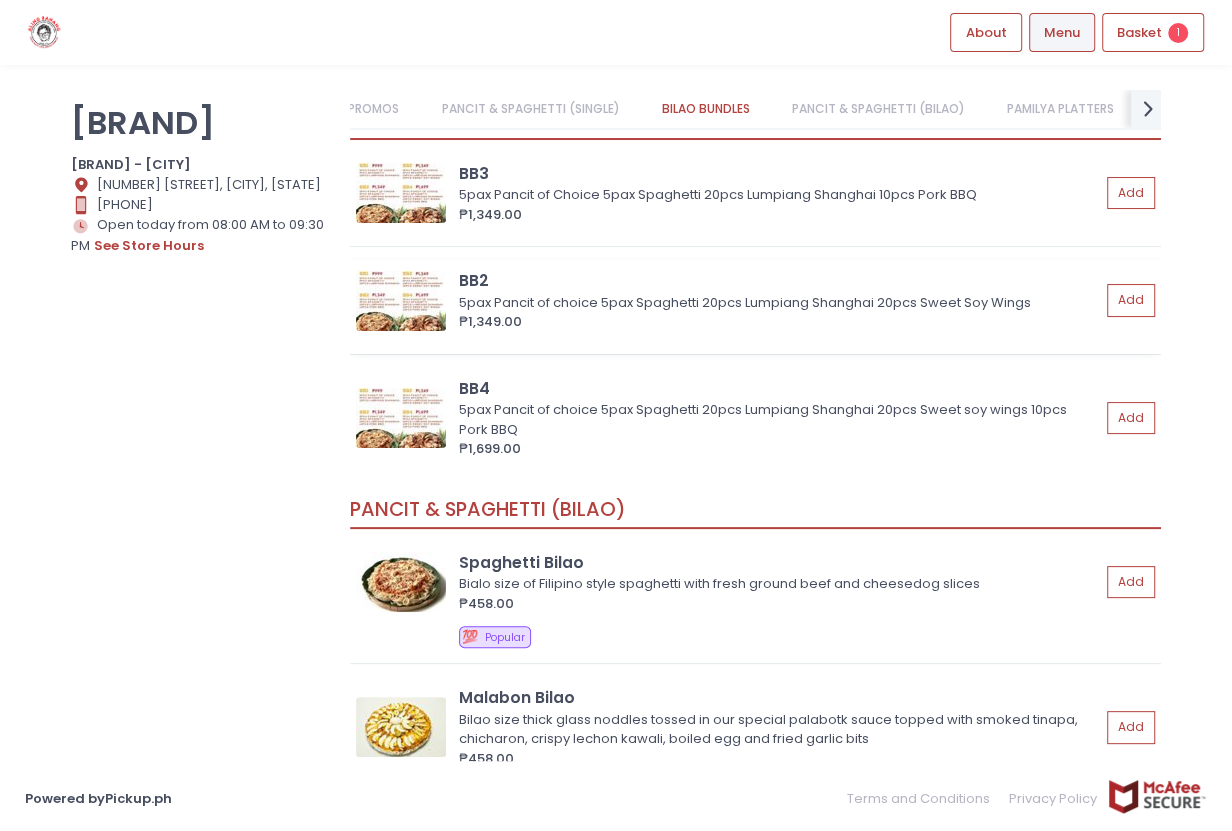 click on "₱1,349.00" at bounding box center [779, 322] 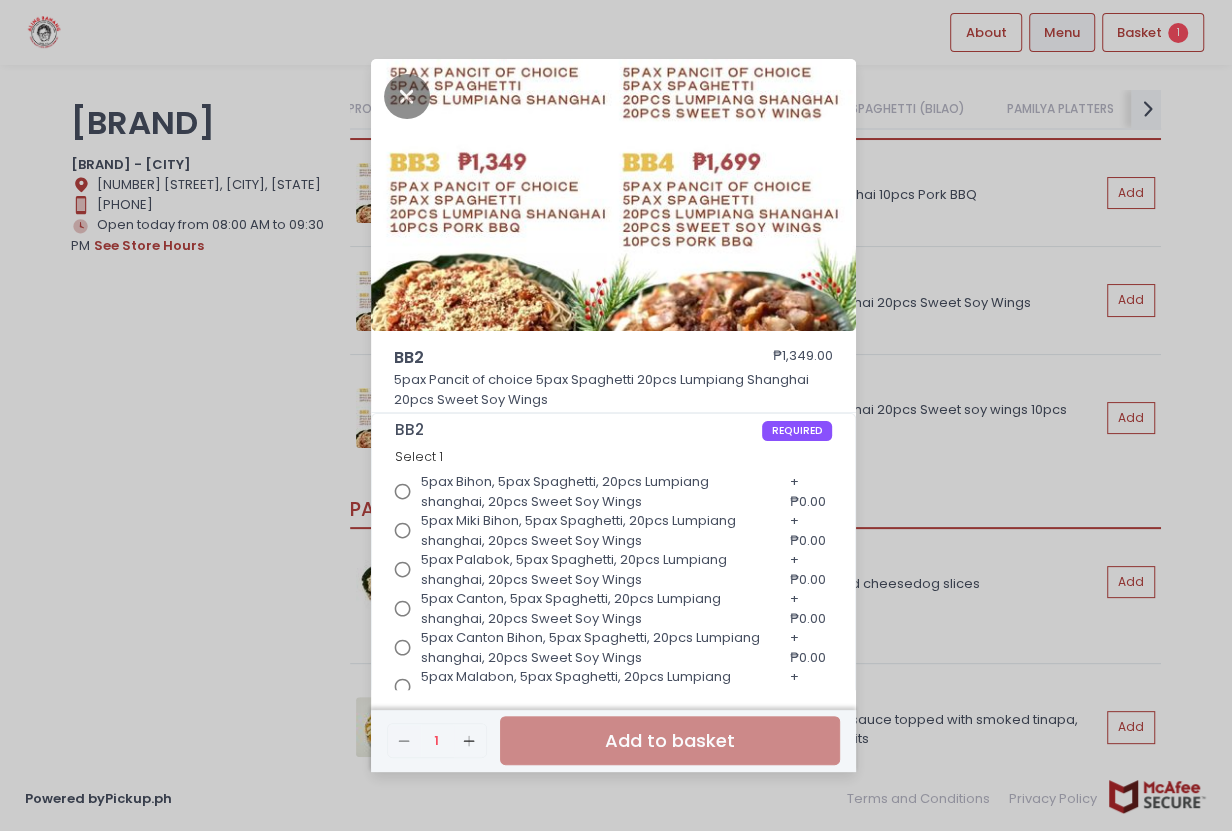 scroll, scrollTop: 22, scrollLeft: 0, axis: vertical 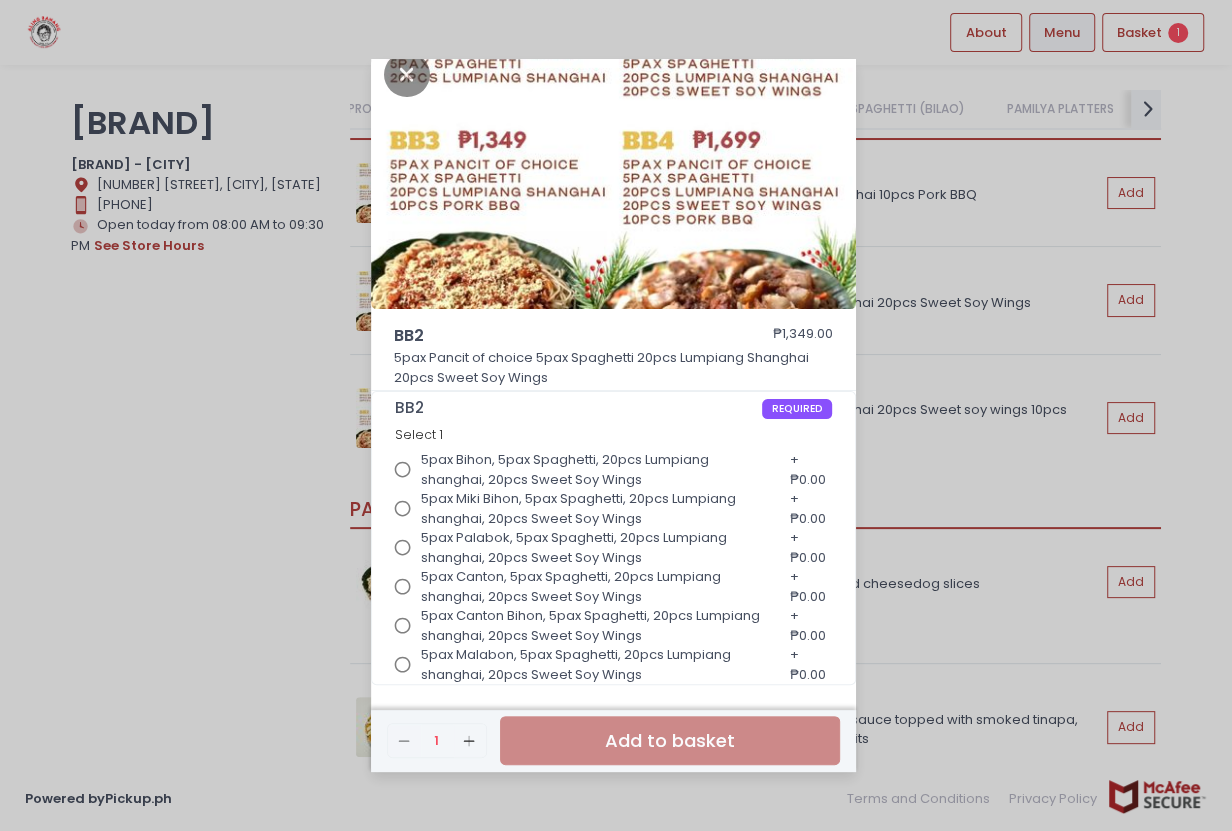 click on "BB2   ₱1,349.00 5pax Pancit of choice
5pax Spaghetti
20pcs Lumpiang Shanghai
20pcs Sweet Soy Wings
BB2 REQUIRED   Select    1 5pax Bihon, 5pax Spaghetti, 20pcs Lumpiang shanghai, 20pcs Sweet Soy Wings   +  ₱0.00 5pax Miki Bihon, 5pax Spaghetti, 20pcs Lumpiang shanghai, 20pcs Sweet Soy Wings   +  ₱0.00 5pax Palabok, 5pax Spaghetti, 20pcs Lumpiang shanghai, 20pcs Sweet Soy Wings   +  ₱0.00 5pax Canton, 5pax Spaghetti, 20pcs Lumpiang shanghai, 20pcs Sweet Soy Wings   +  ₱0.00 5pax Canton Bihon, 5pax Spaghetti, 20pcs Lumpiang shanghai, 20pcs Sweet Soy Wings   +  ₱0.00 5pax Malabon, 5pax Spaghetti, 20pcs Lumpiang shanghai, 20pcs Sweet Soy Wings   +  ₱0.00 Remove Created with Sketch. 1 Add Created with Sketch. Add to basket" at bounding box center [616, 415] 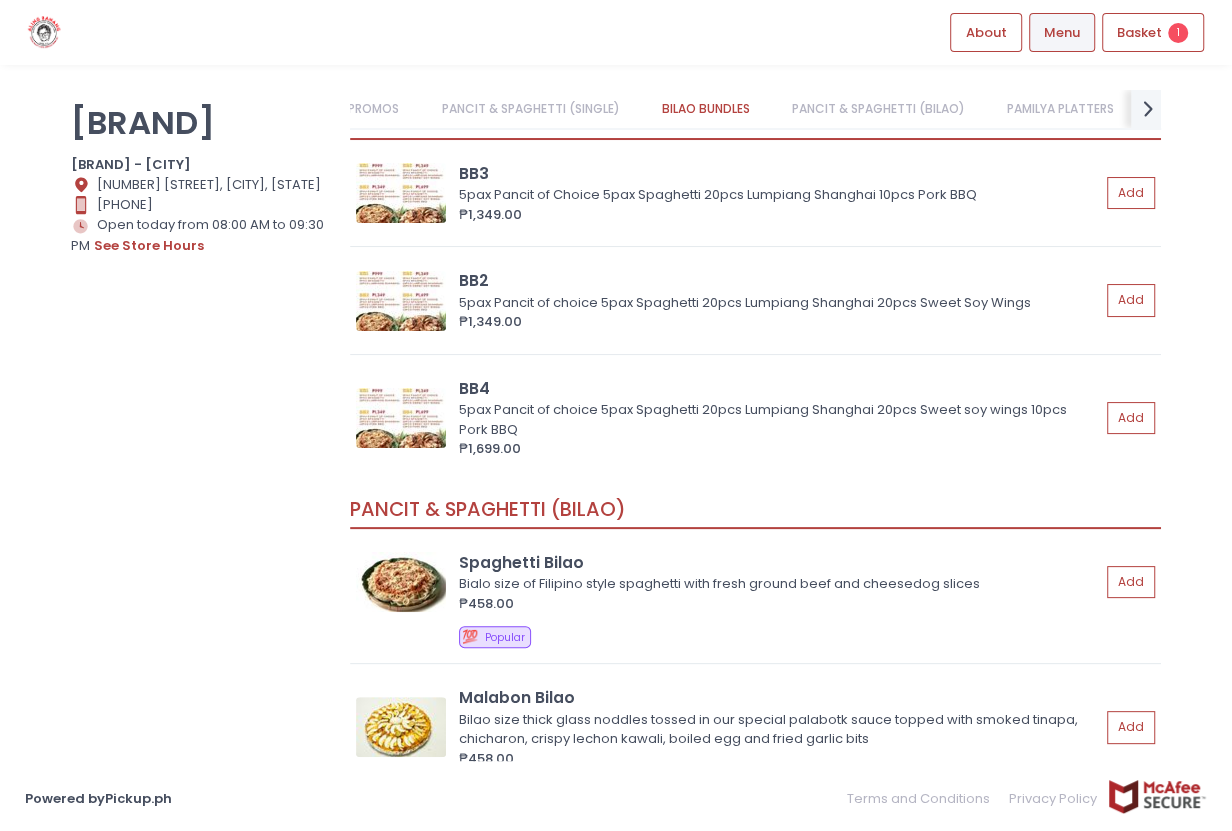 click on "PANCIT & SPAGHETTI (BILAO)" at bounding box center (879, 109) 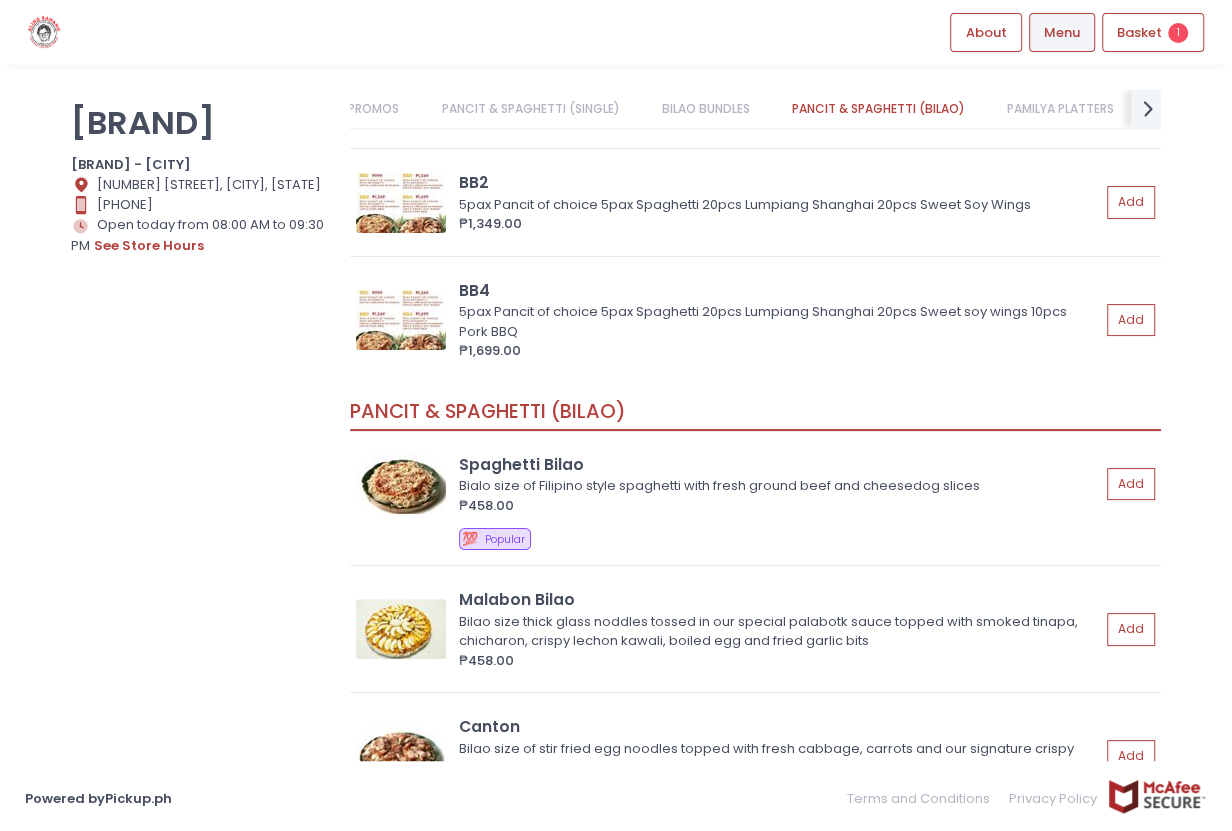 scroll, scrollTop: 1699, scrollLeft: 0, axis: vertical 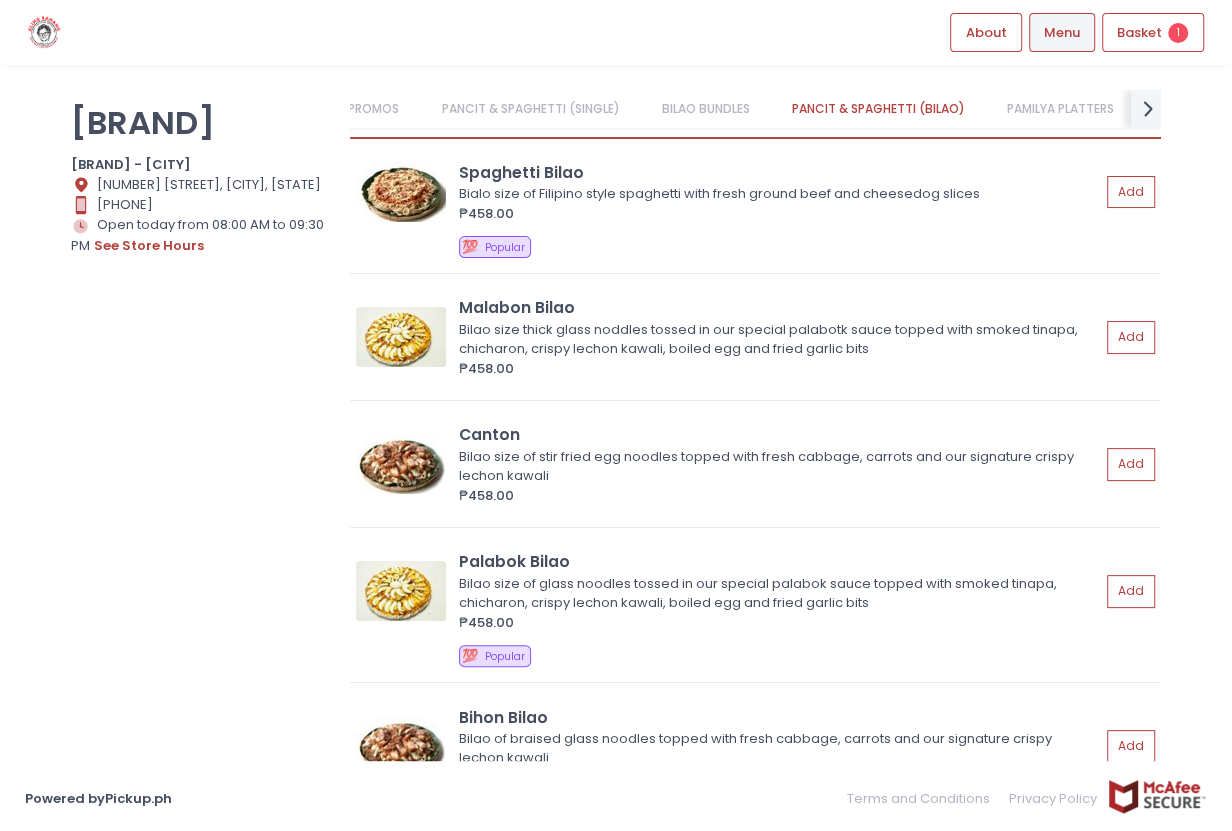 click on "PAMILYA PLATTERS" at bounding box center (1061, 109) 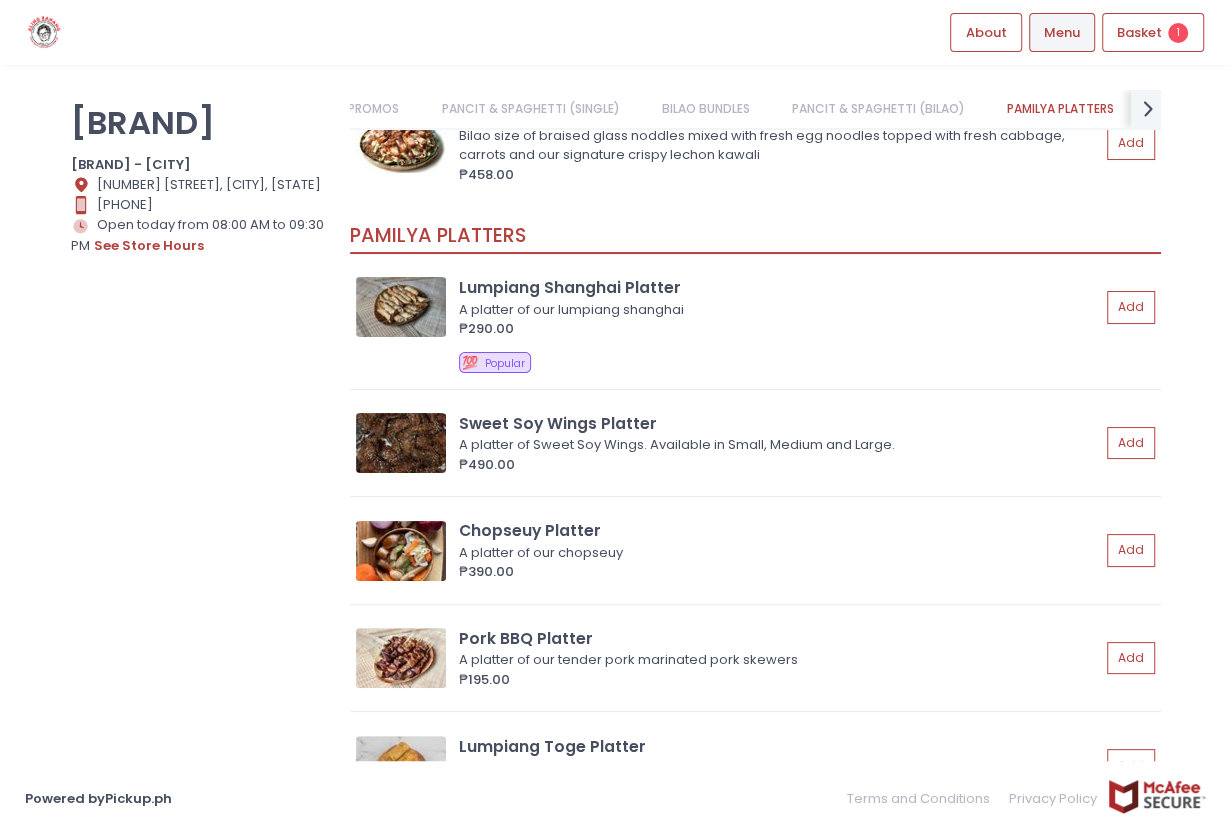 scroll, scrollTop: 2699, scrollLeft: 0, axis: vertical 